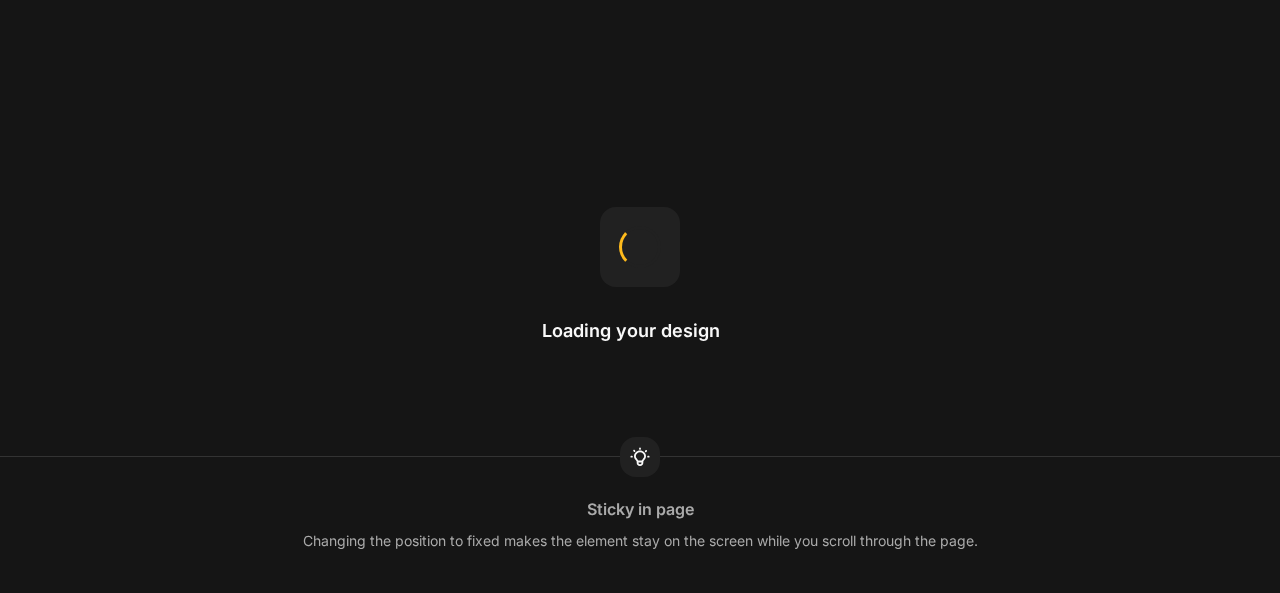 scroll, scrollTop: 0, scrollLeft: 0, axis: both 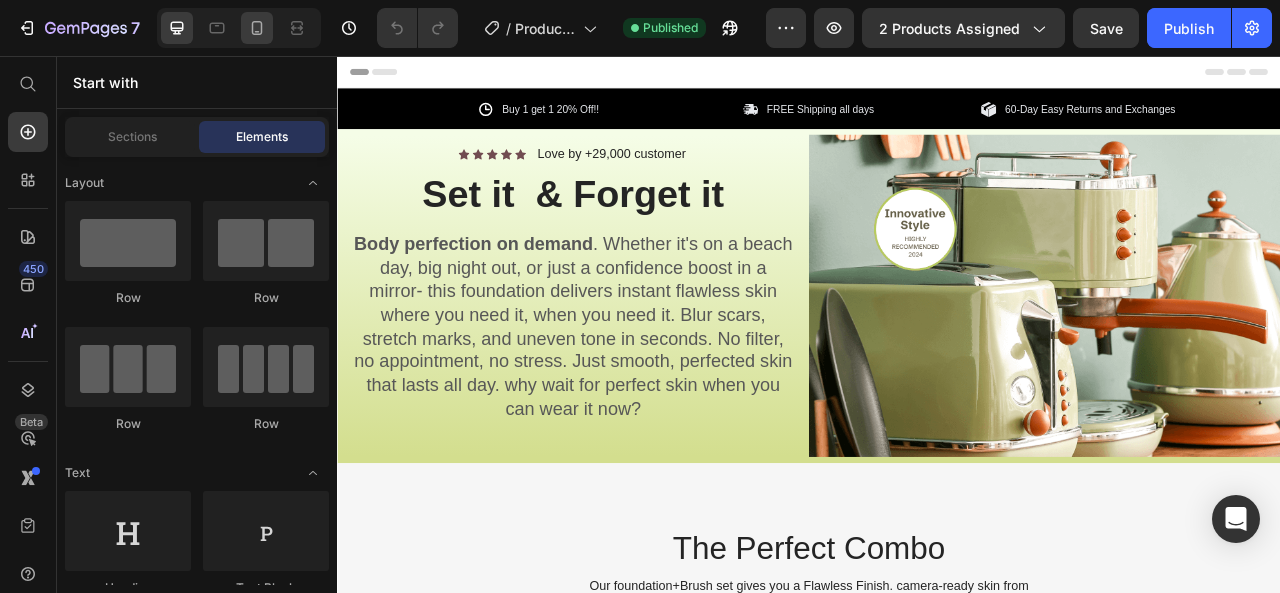 drag, startPoint x: 0, startPoint y: 0, endPoint x: 253, endPoint y: 23, distance: 254.0433 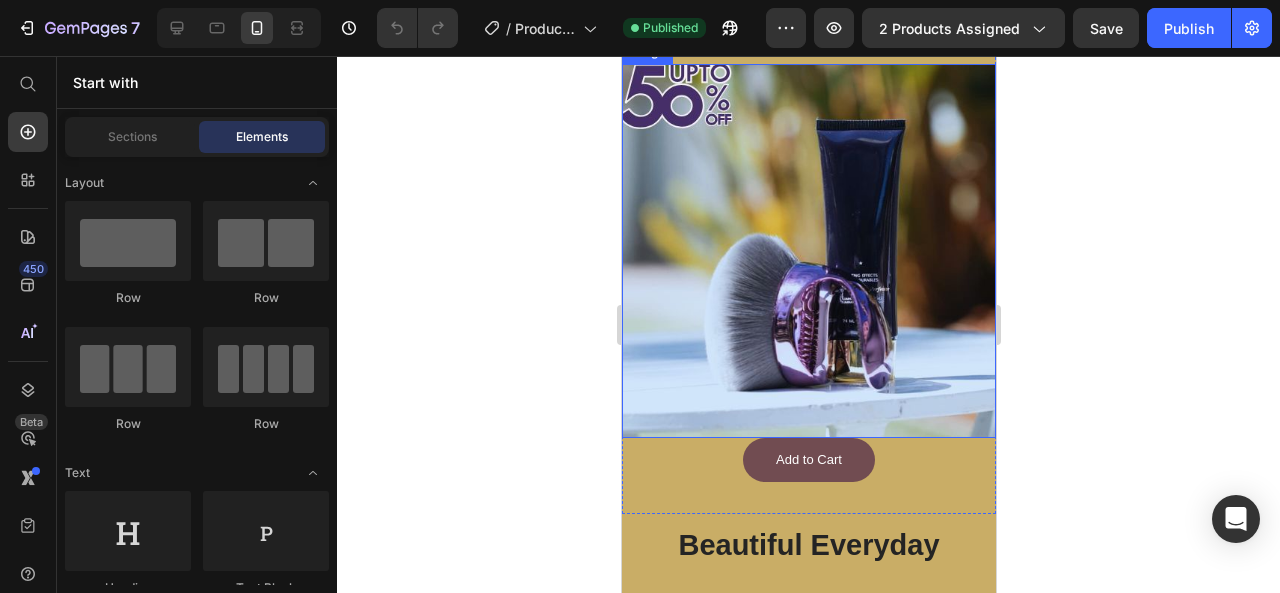 scroll, scrollTop: 3000, scrollLeft: 0, axis: vertical 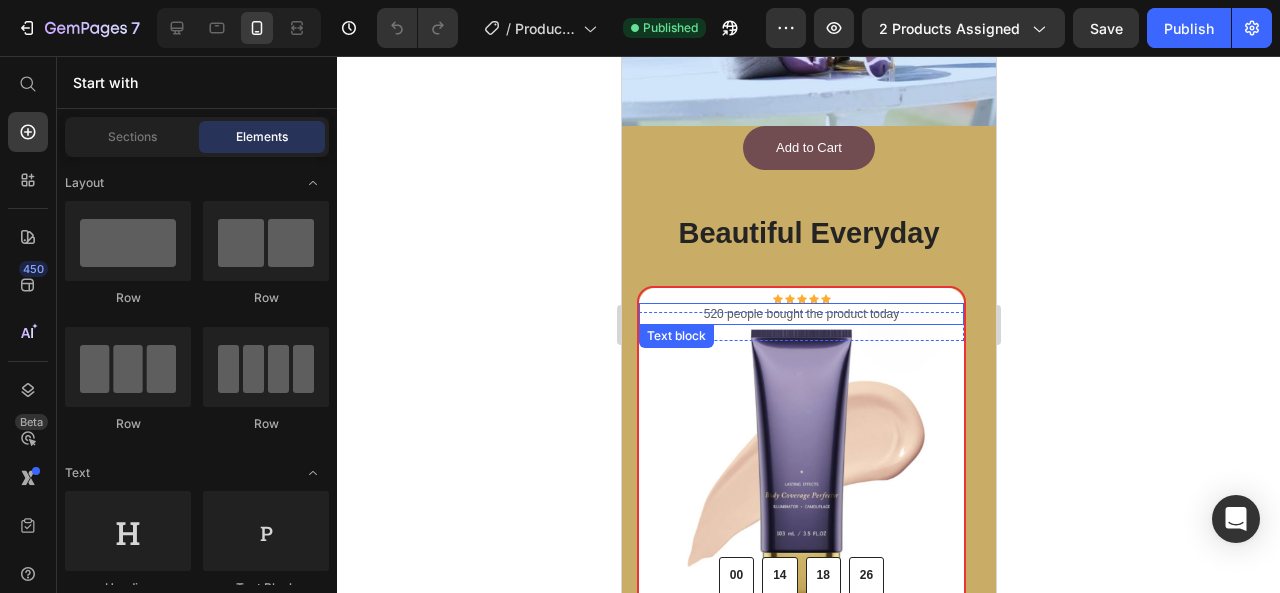 click on "520 people bought the product today" at bounding box center (800, 314) 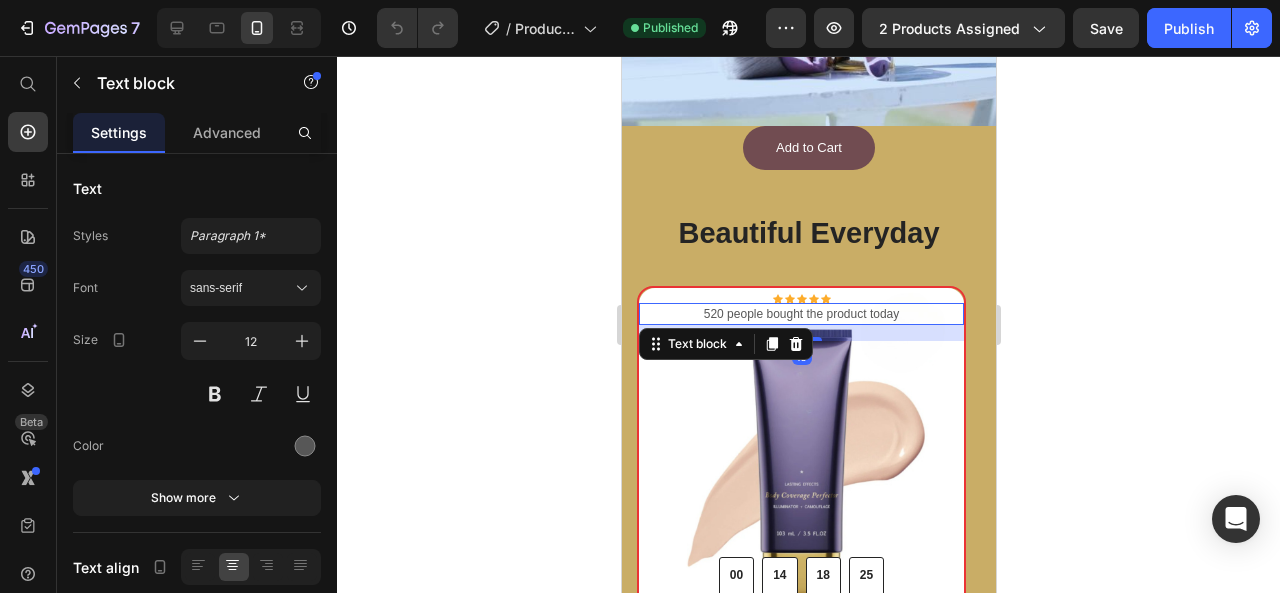 click on "520 people bought the product today" at bounding box center [800, 314] 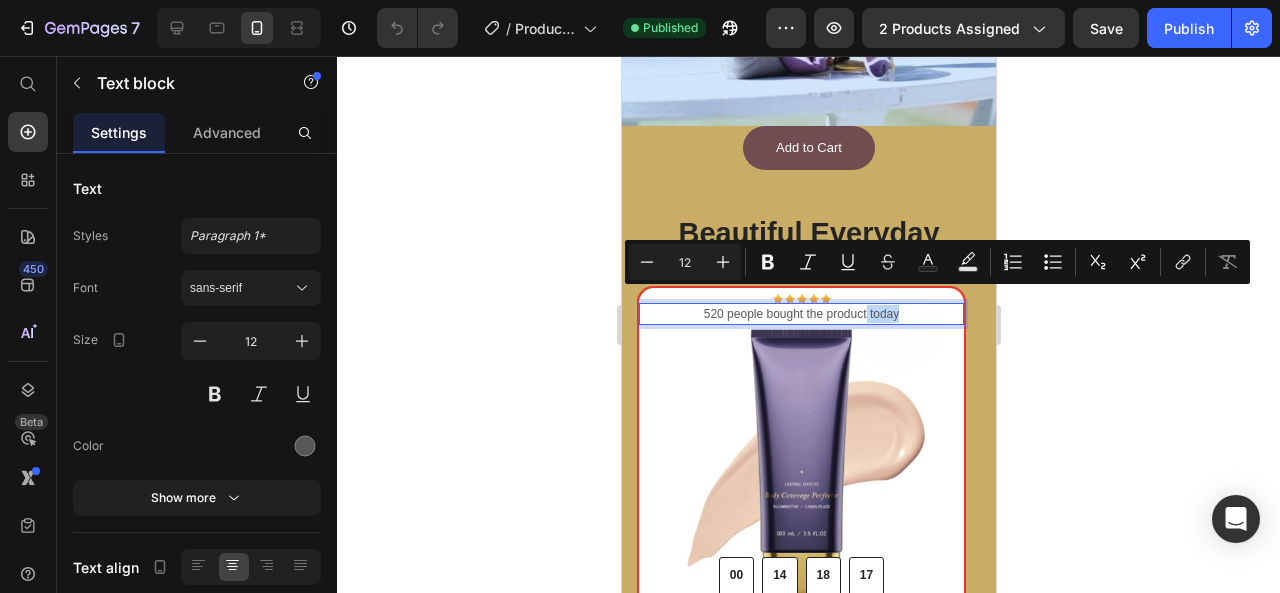 drag, startPoint x: 903, startPoint y: 299, endPoint x: 864, endPoint y: 299, distance: 39 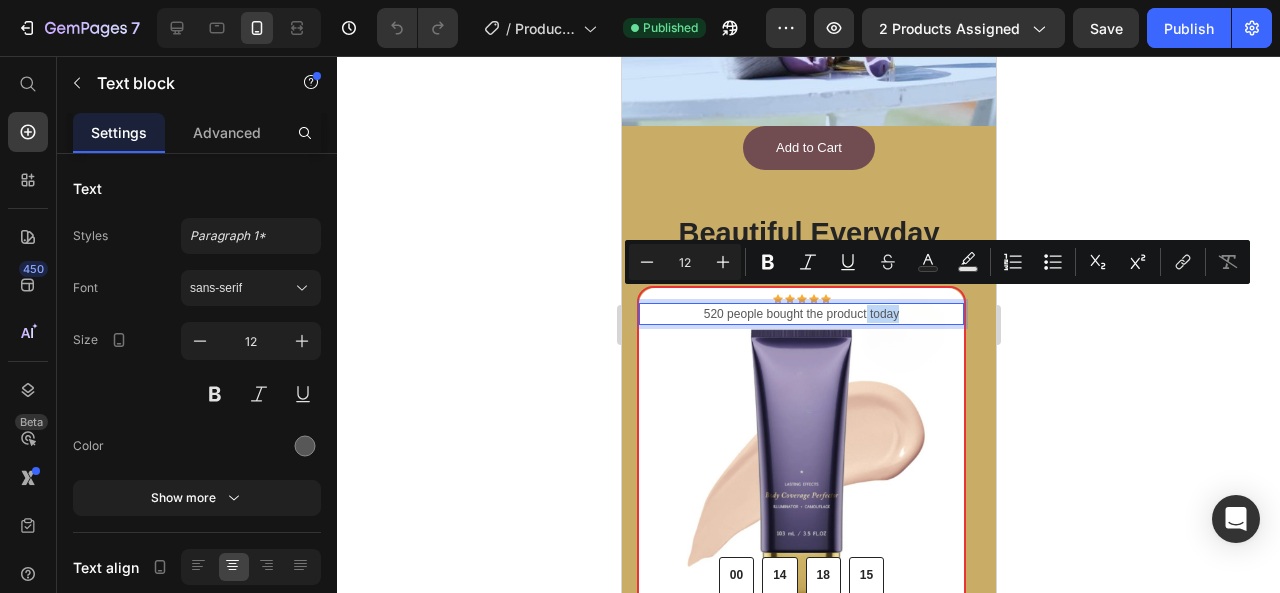 click on "520 people bought the product today" at bounding box center (800, 314) 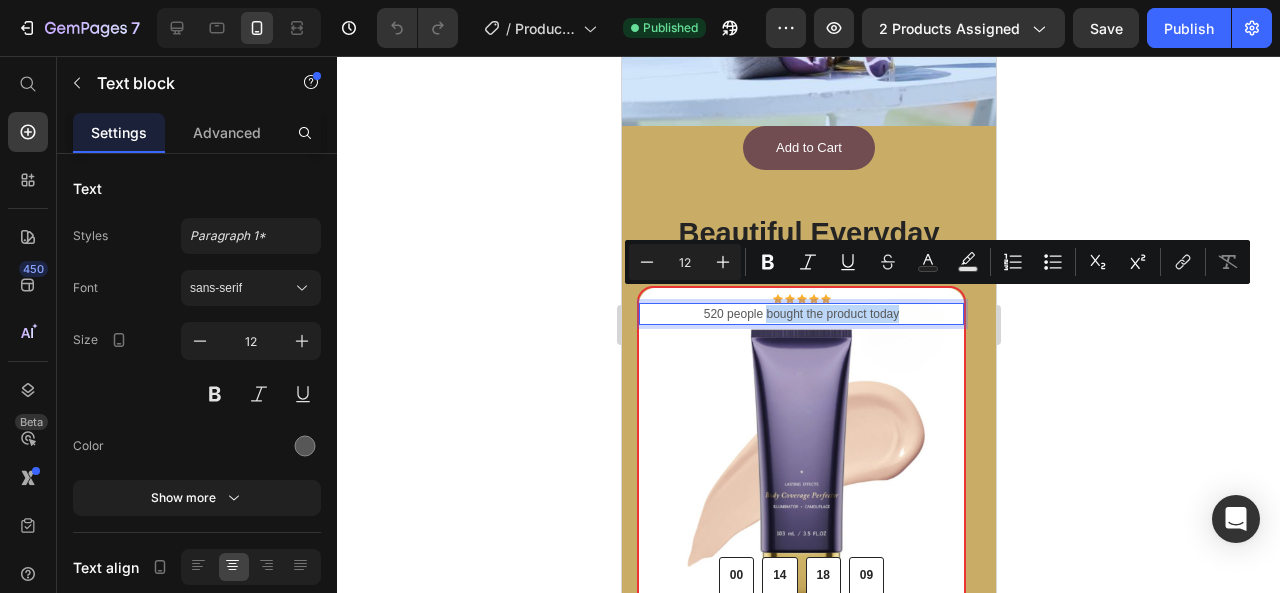 drag, startPoint x: 909, startPoint y: 299, endPoint x: 765, endPoint y: 299, distance: 144 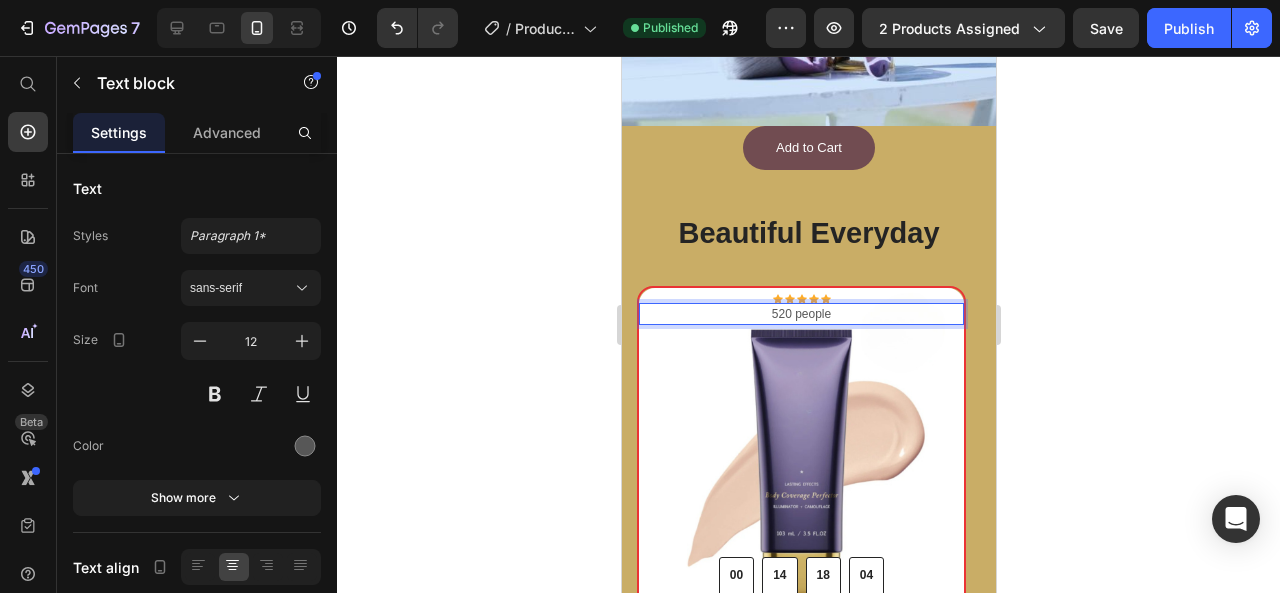 click on "520 people" at bounding box center (800, 314) 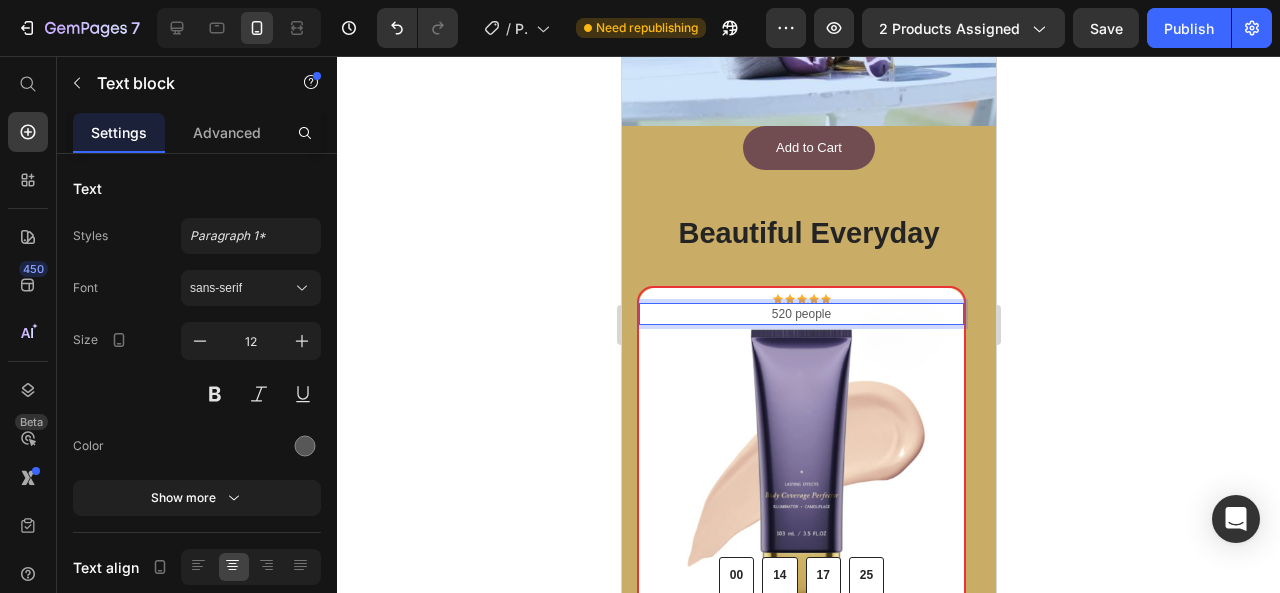 click on "520 people" at bounding box center [800, 314] 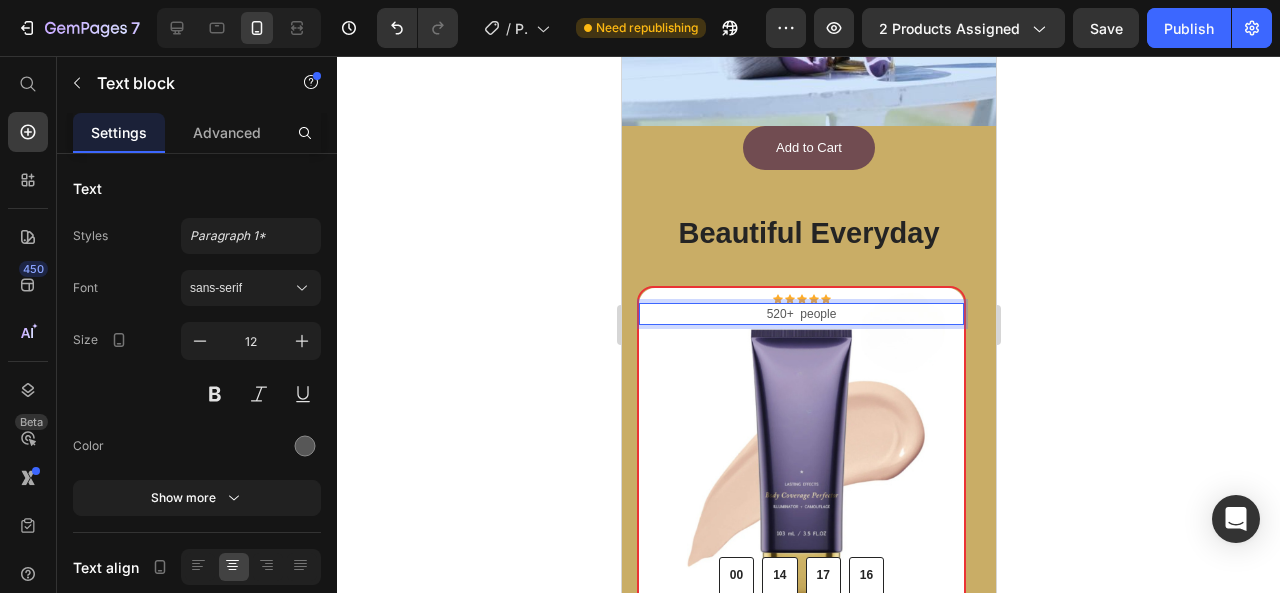 click on "520+  people" at bounding box center [800, 314] 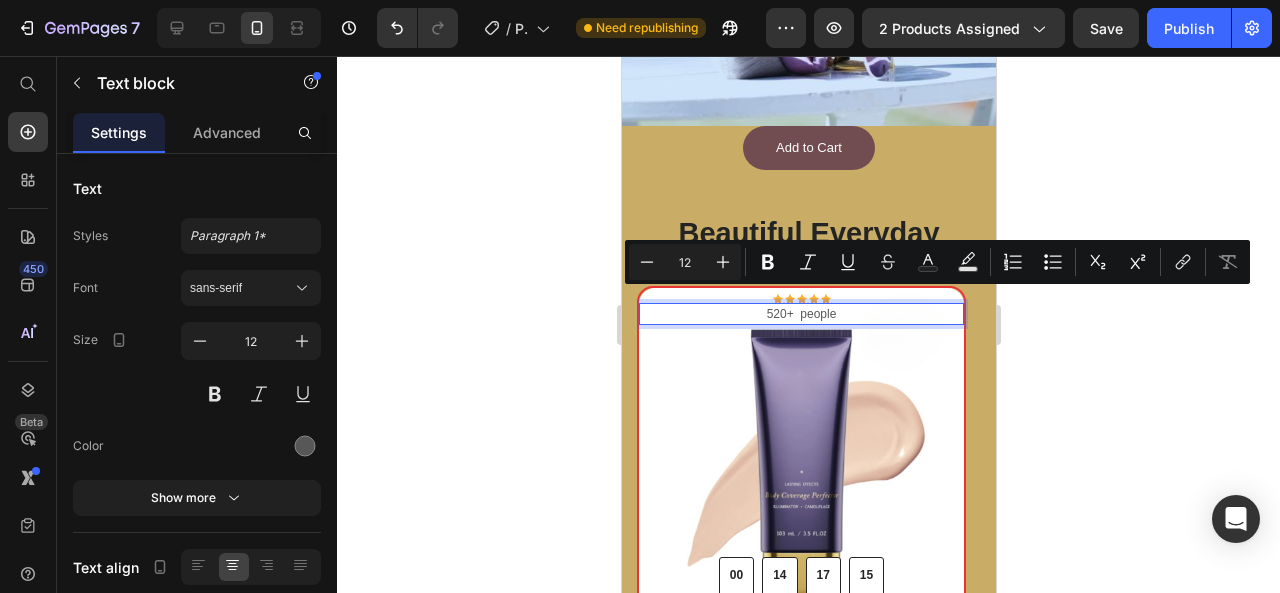 drag, startPoint x: 860, startPoint y: 300, endPoint x: 796, endPoint y: 294, distance: 64.28063 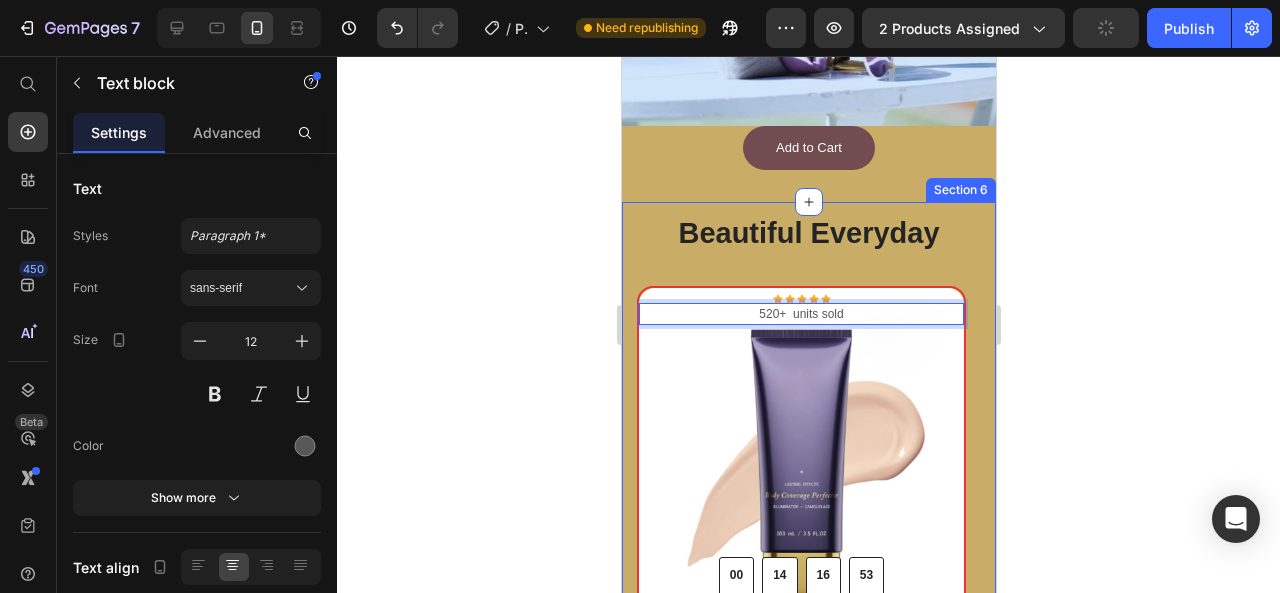 click on "Section 6" at bounding box center [960, 190] 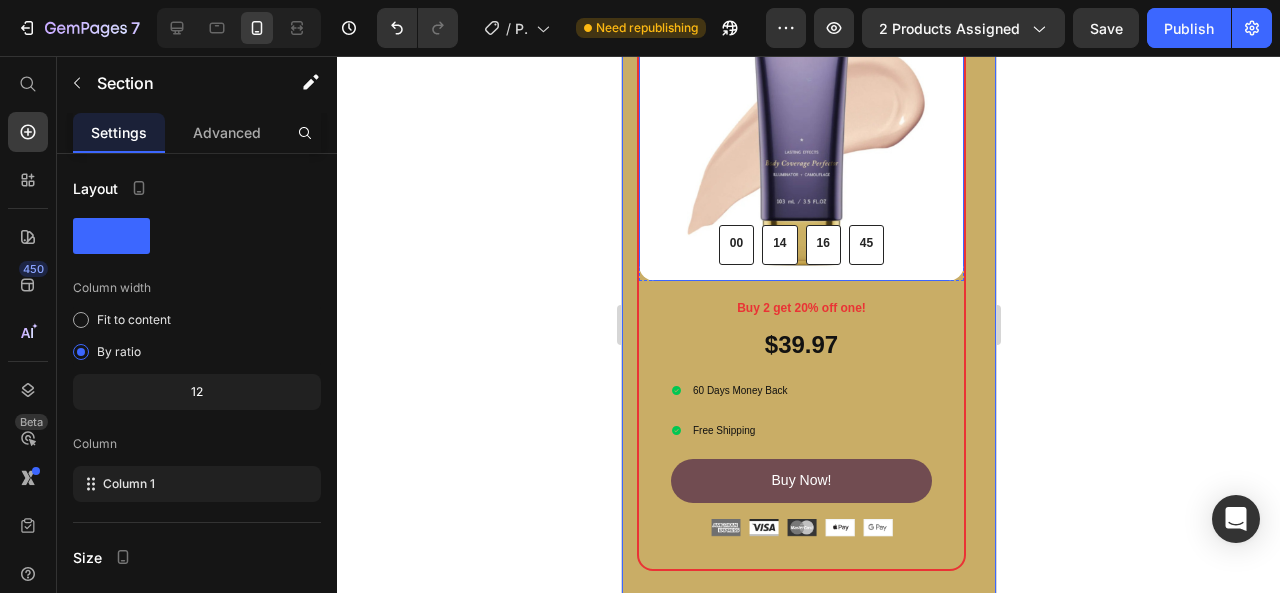 scroll, scrollTop: 3400, scrollLeft: 0, axis: vertical 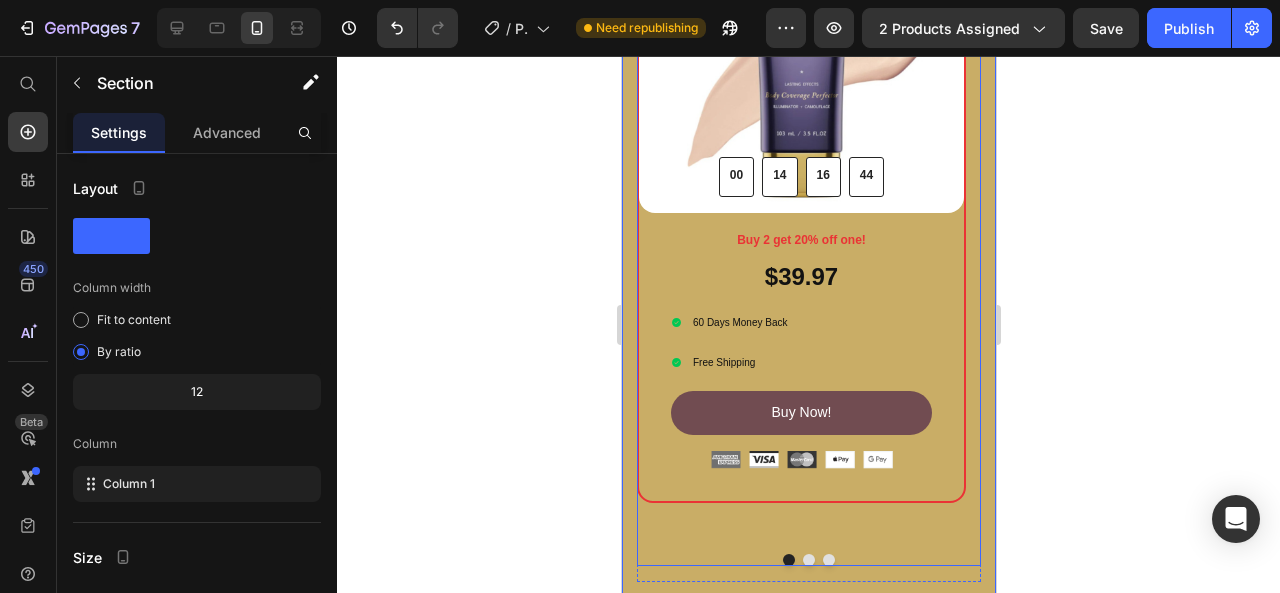click at bounding box center (808, 560) 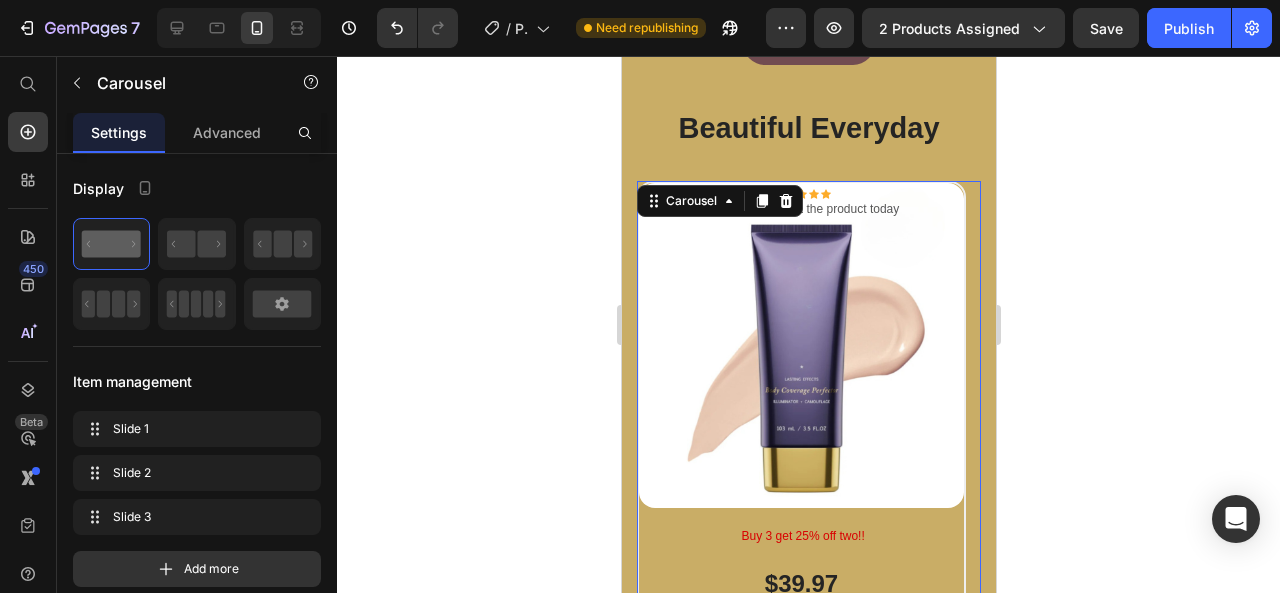 scroll, scrollTop: 3100, scrollLeft: 0, axis: vertical 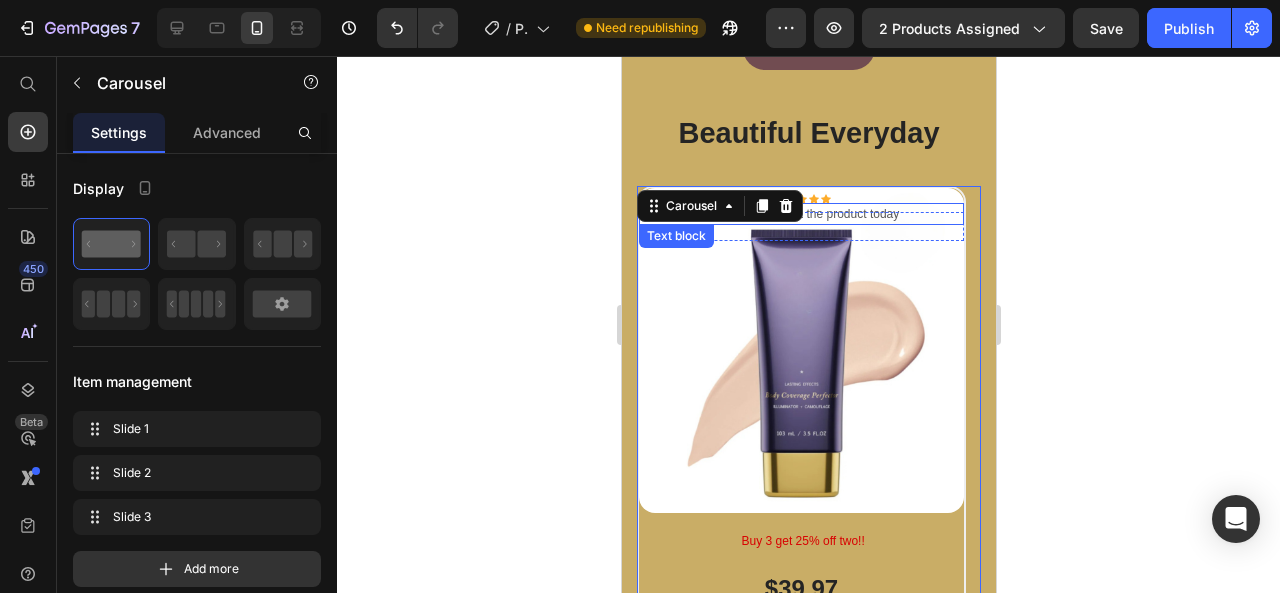 click on "520 people bought the product today" at bounding box center [800, 214] 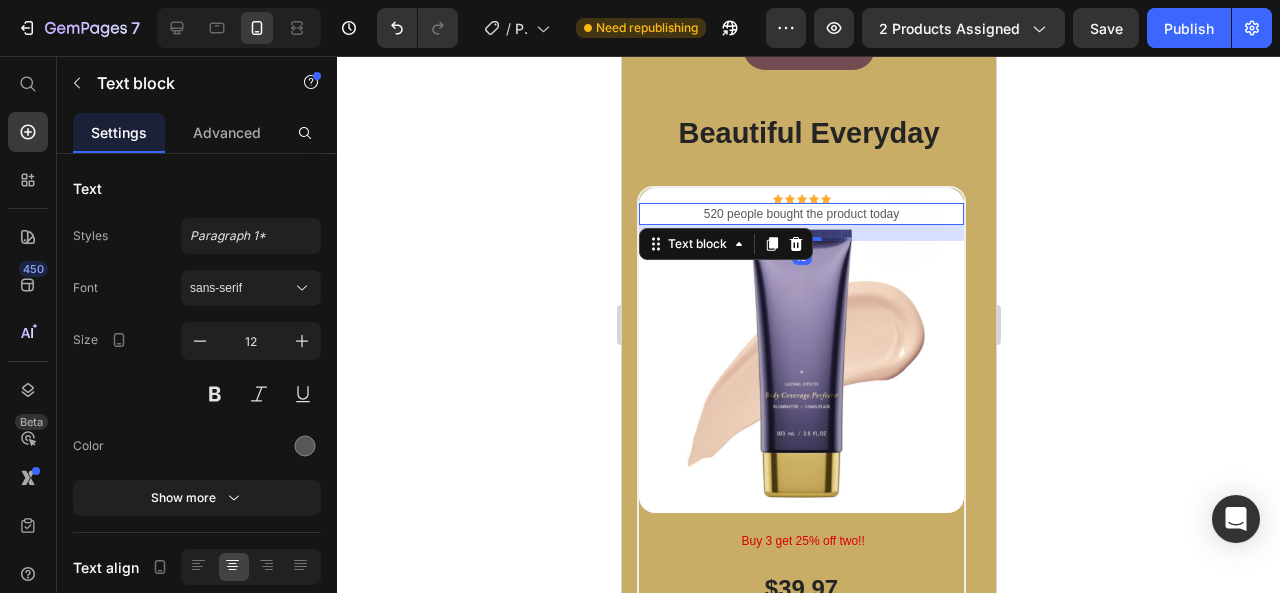click on "520 people bought the product today" at bounding box center (800, 214) 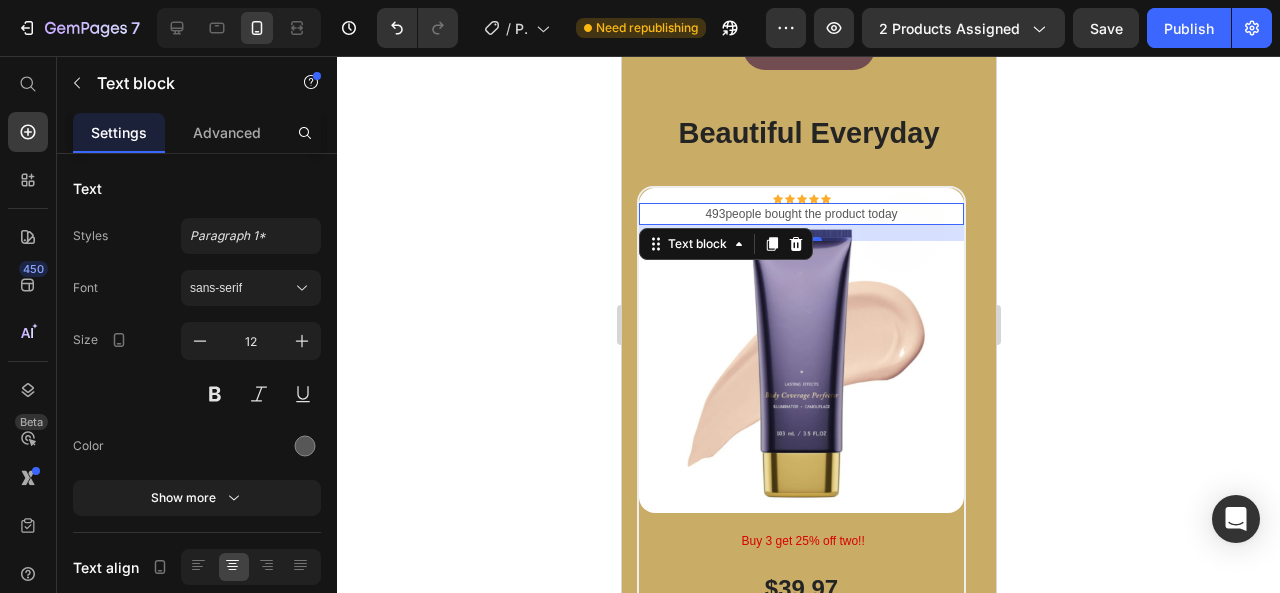 click on "493people bought the product today" at bounding box center [800, 214] 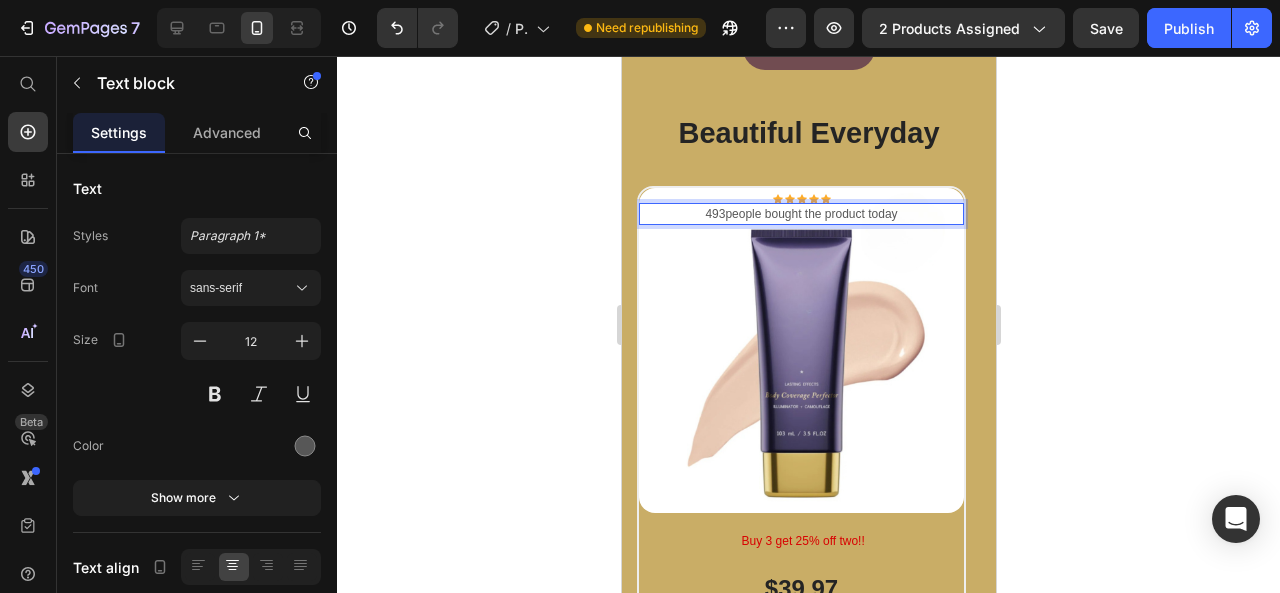 click on "493people bought the product today" at bounding box center (800, 214) 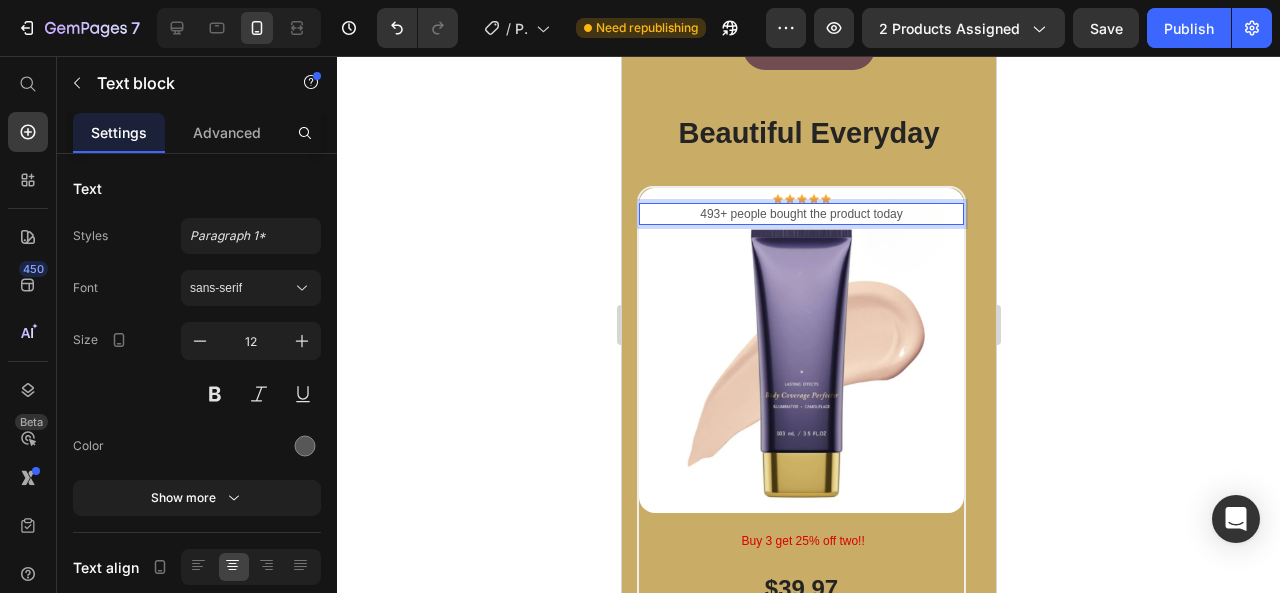 click on "493+ people bought the product today" at bounding box center (800, 214) 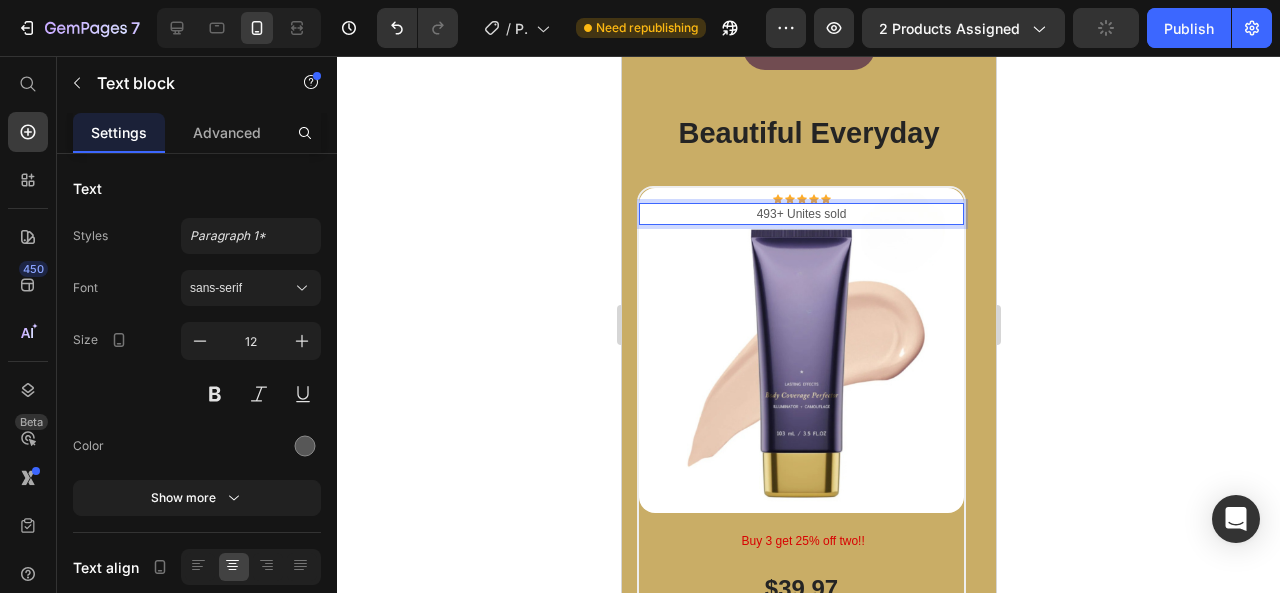 click on "493+ Unites sold" at bounding box center (800, 214) 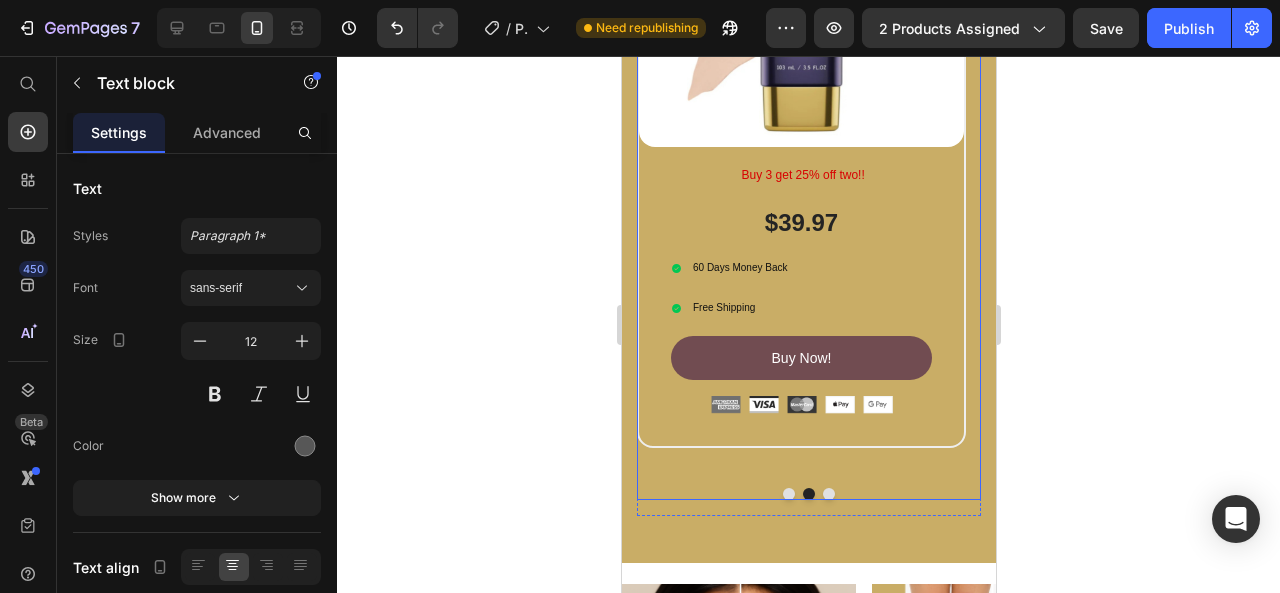 scroll, scrollTop: 3500, scrollLeft: 0, axis: vertical 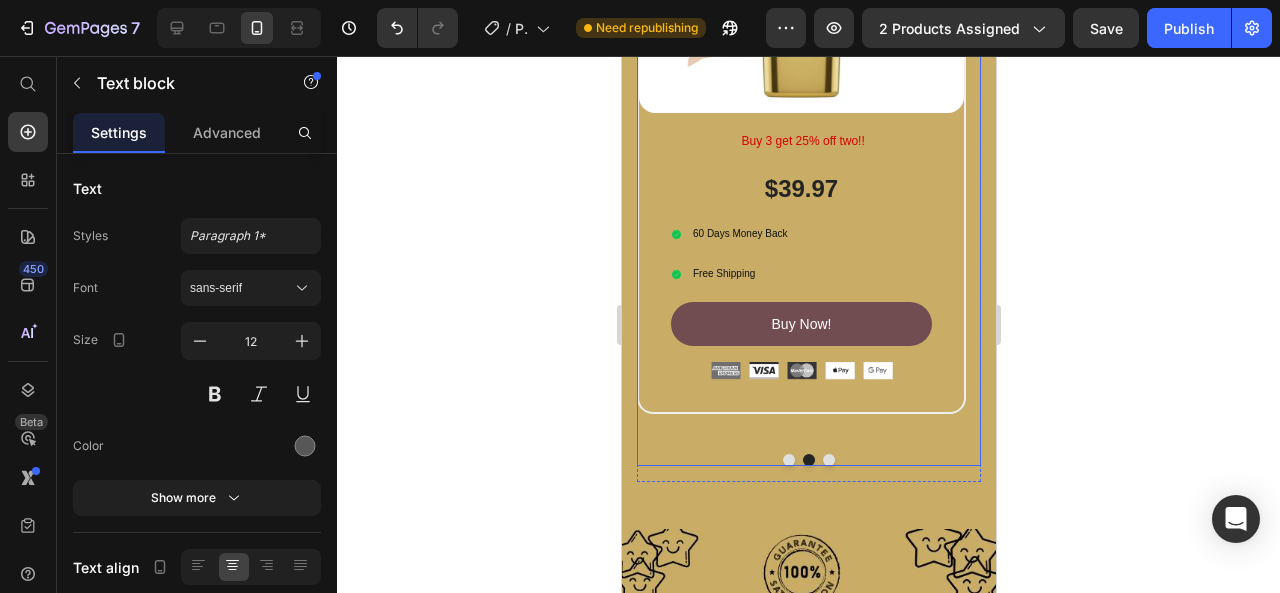 click at bounding box center (808, 460) 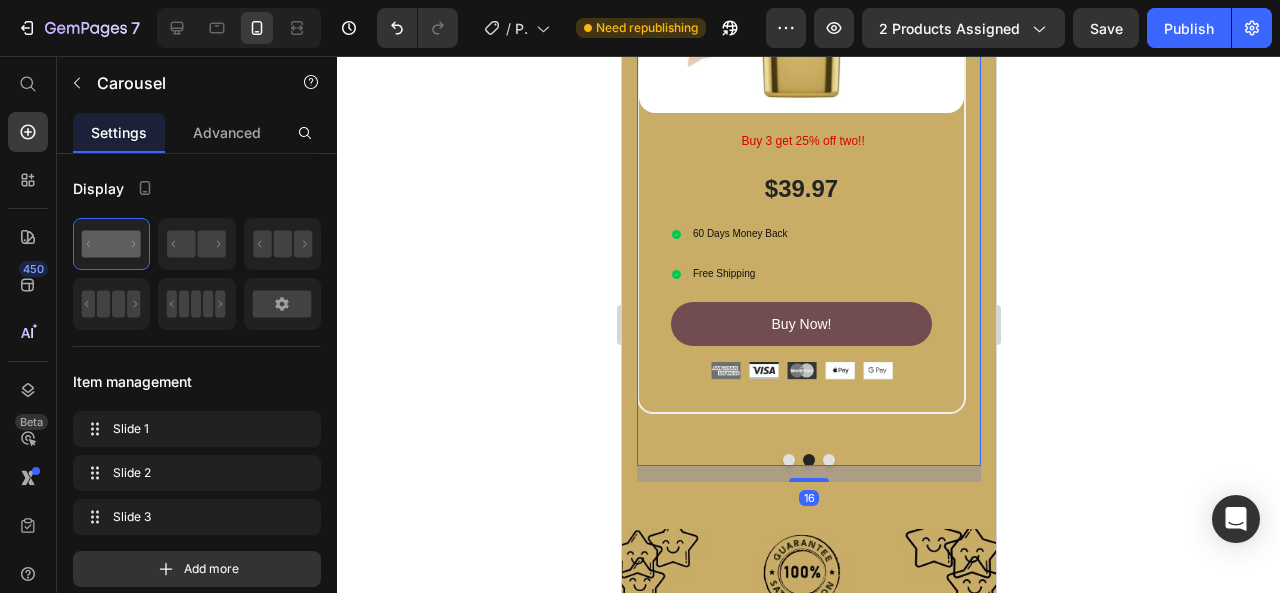 click at bounding box center (788, 460) 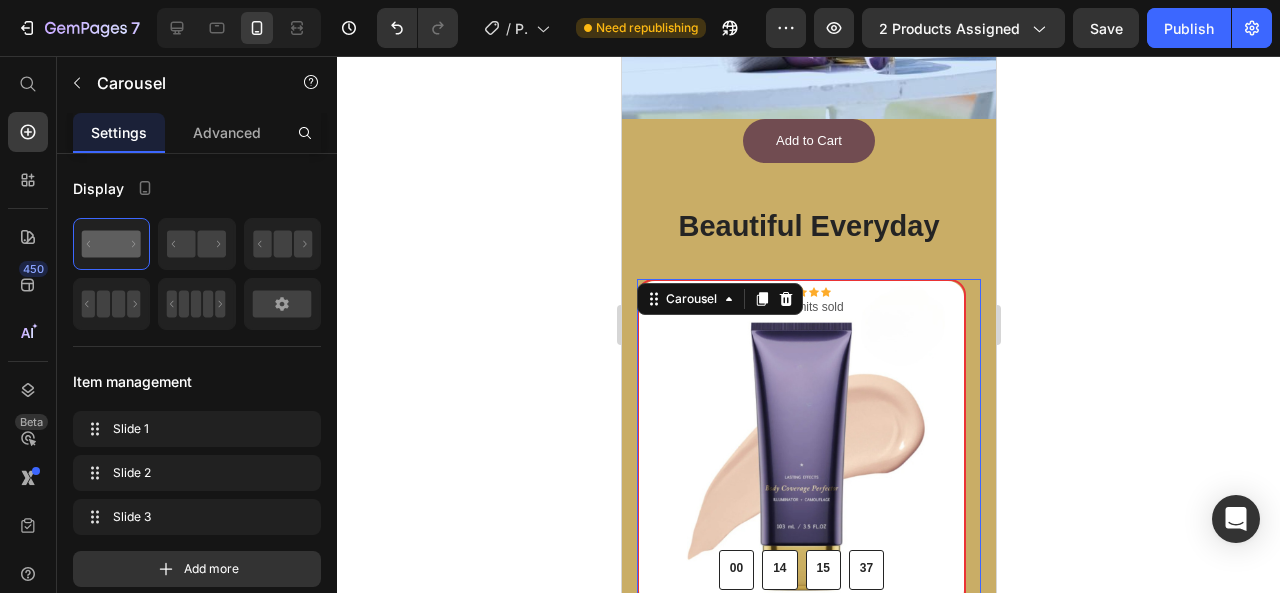 scroll, scrollTop: 3000, scrollLeft: 0, axis: vertical 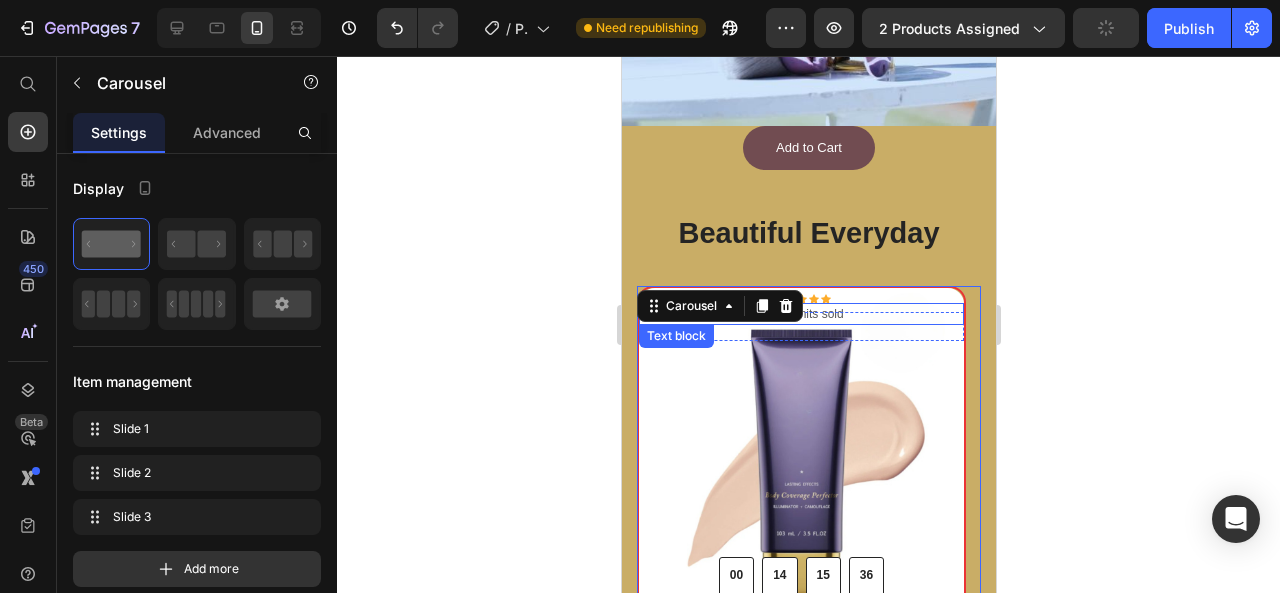 click on "520+  units sold" at bounding box center (800, 314) 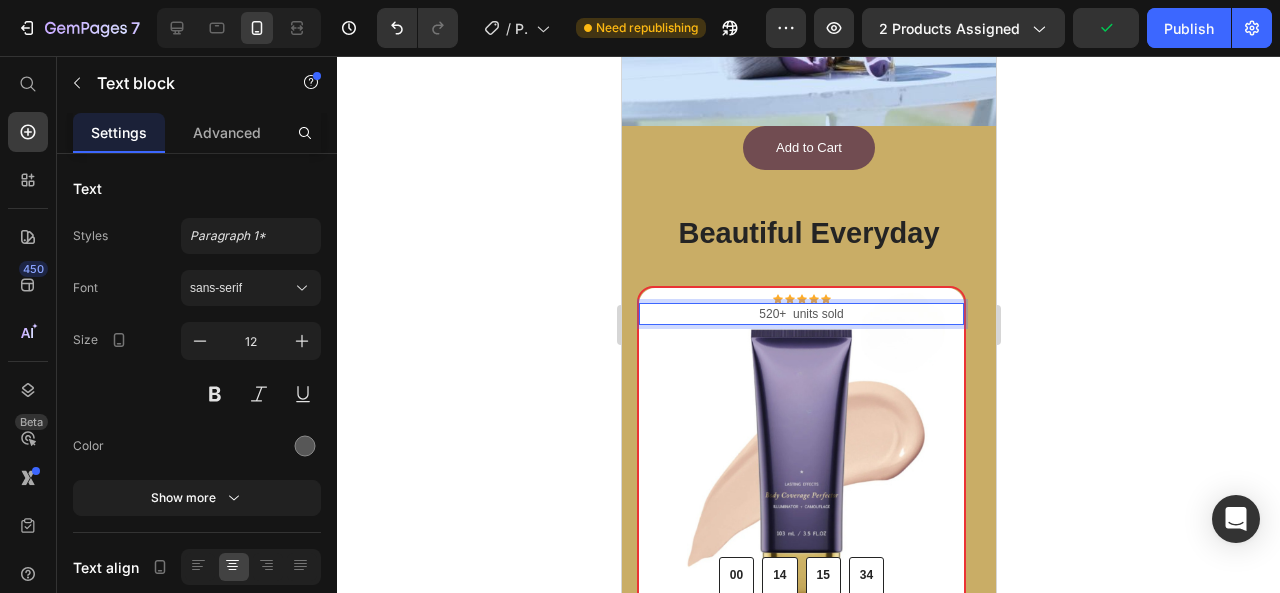 click on "520+  units sold" at bounding box center [800, 314] 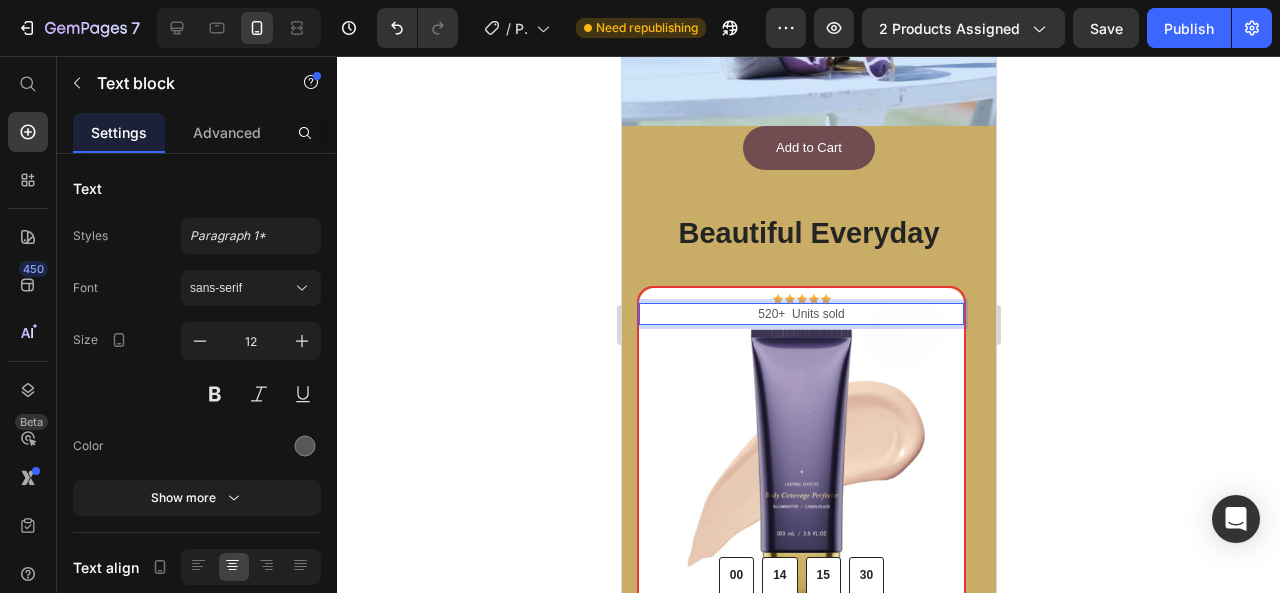 click on "520+  Units sold" at bounding box center [800, 314] 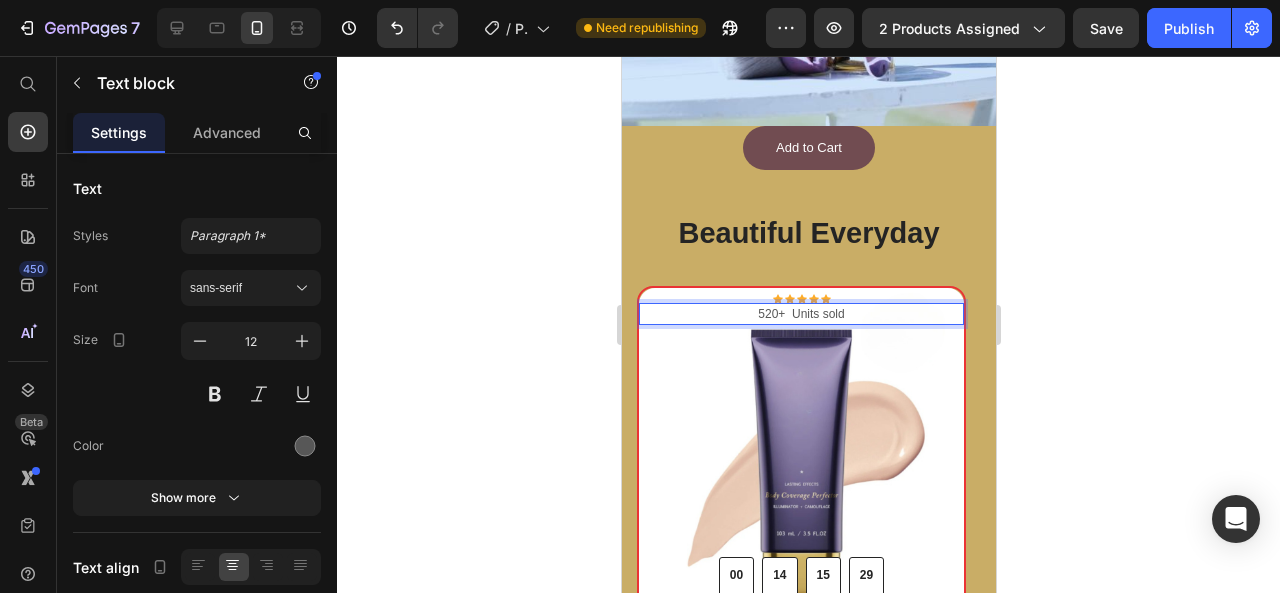click on "520+  Units sold" at bounding box center (800, 314) 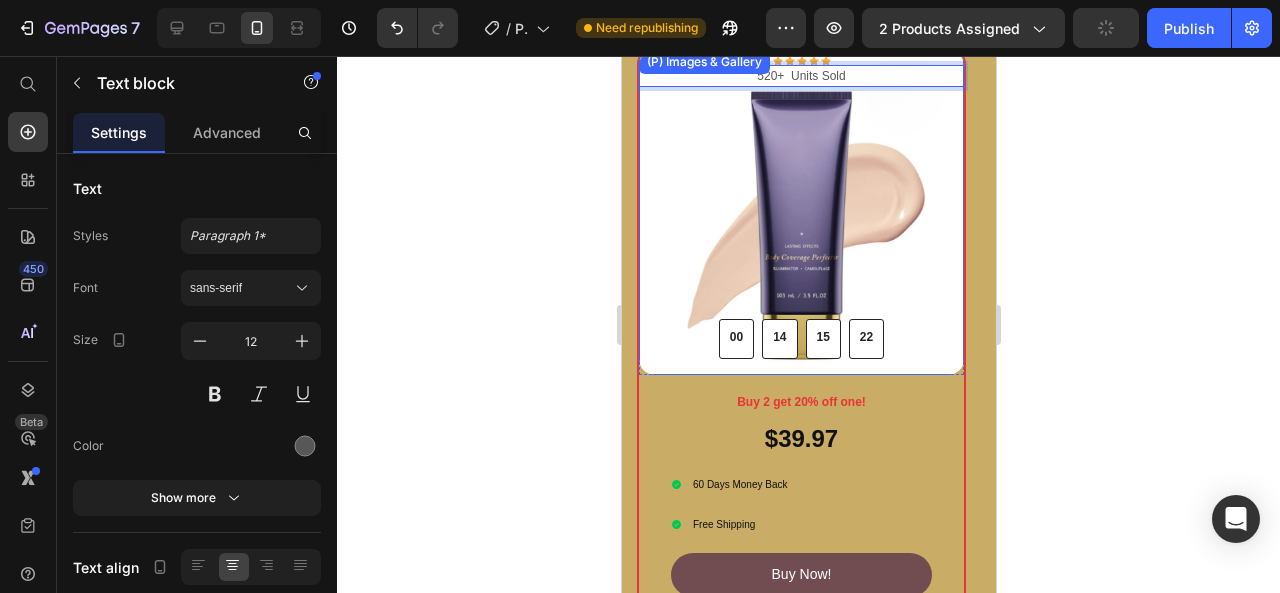 scroll, scrollTop: 3300, scrollLeft: 0, axis: vertical 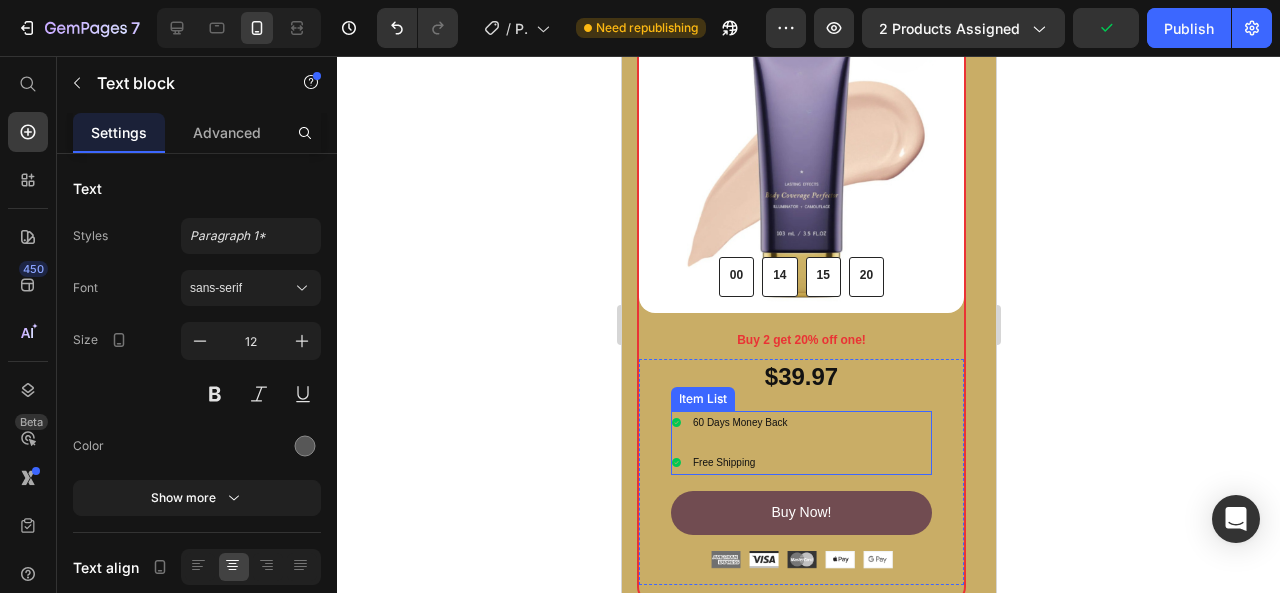 click on "60 Days Money Back Free Shipping" at bounding box center [800, 443] 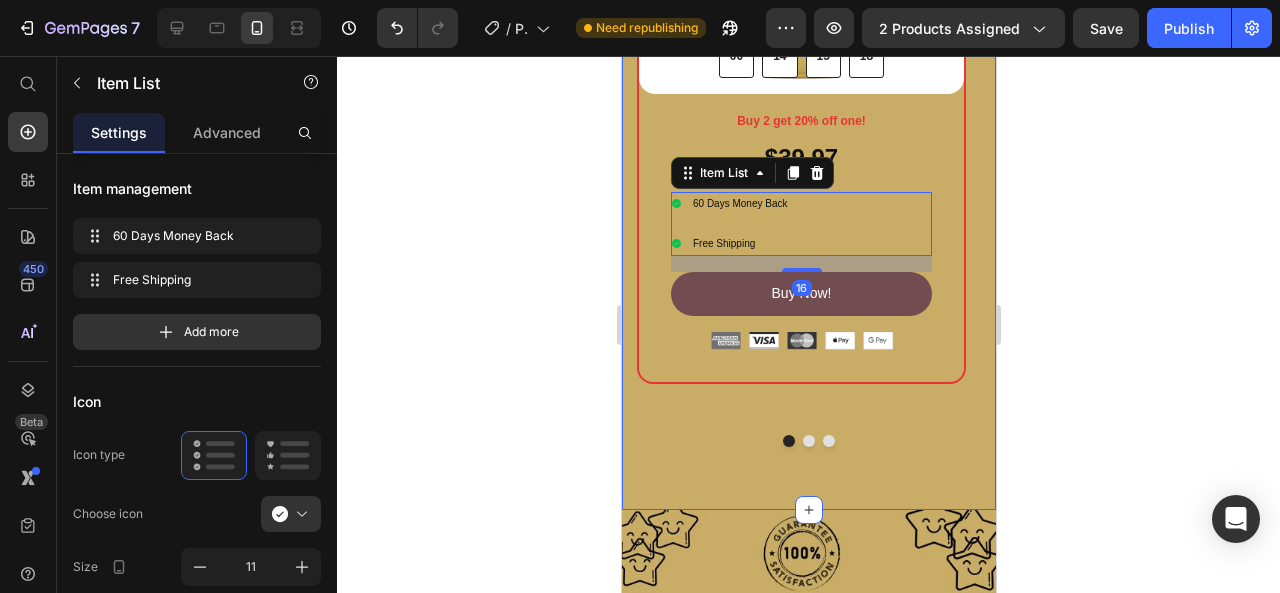 scroll, scrollTop: 3600, scrollLeft: 0, axis: vertical 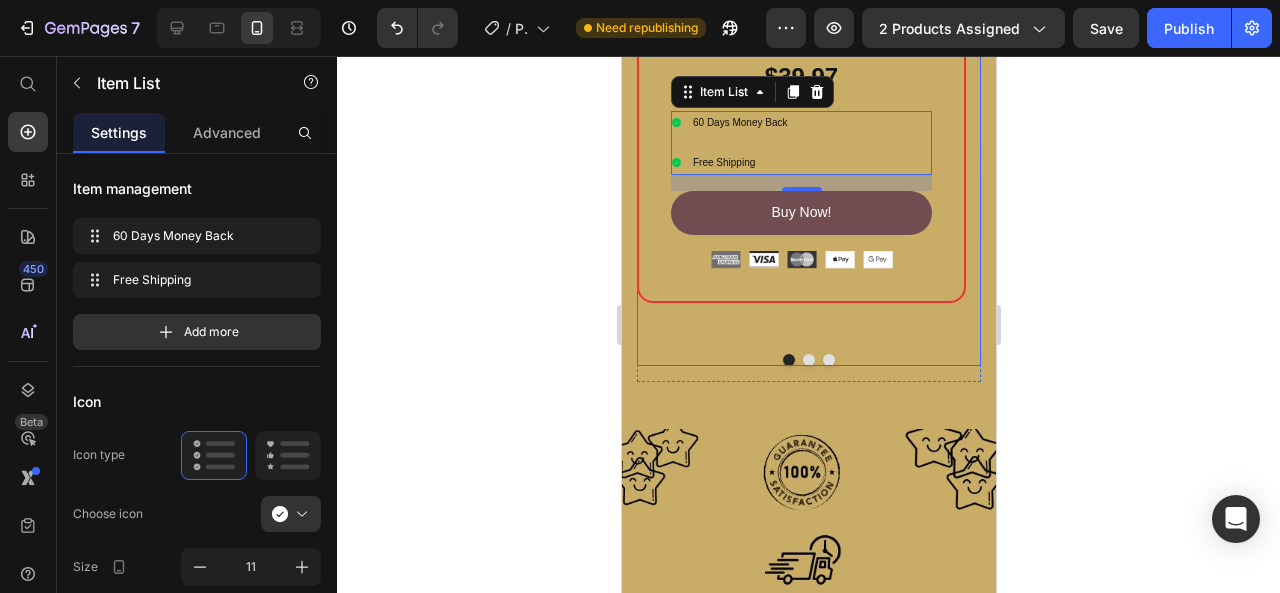 click at bounding box center (808, 360) 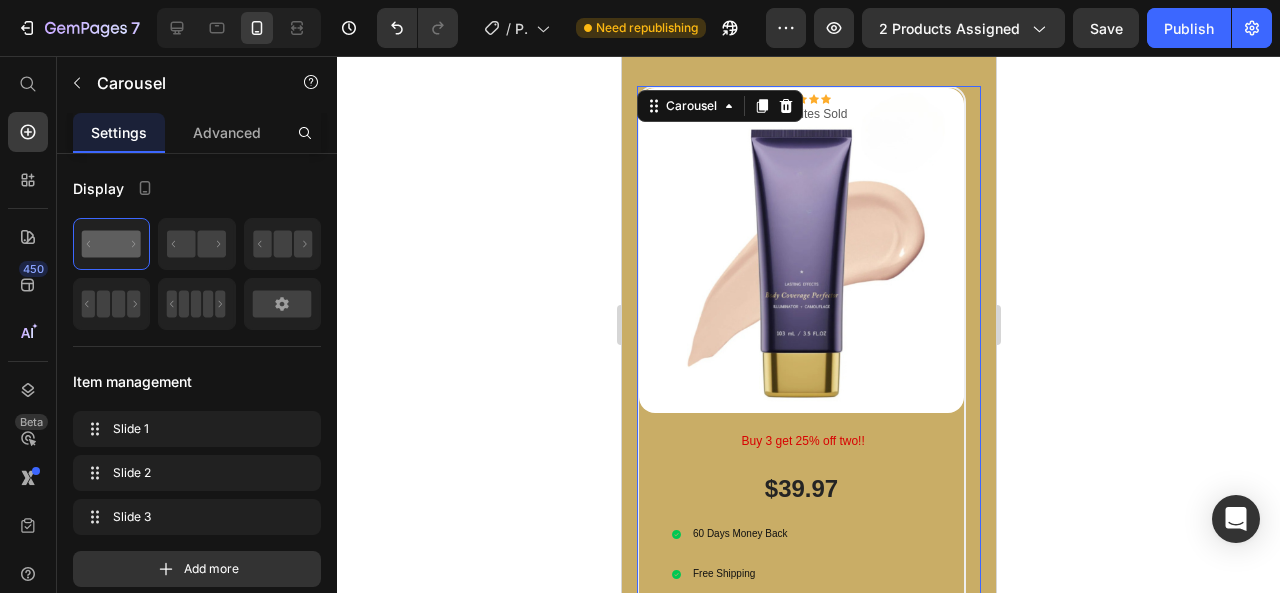 scroll, scrollTop: 3100, scrollLeft: 0, axis: vertical 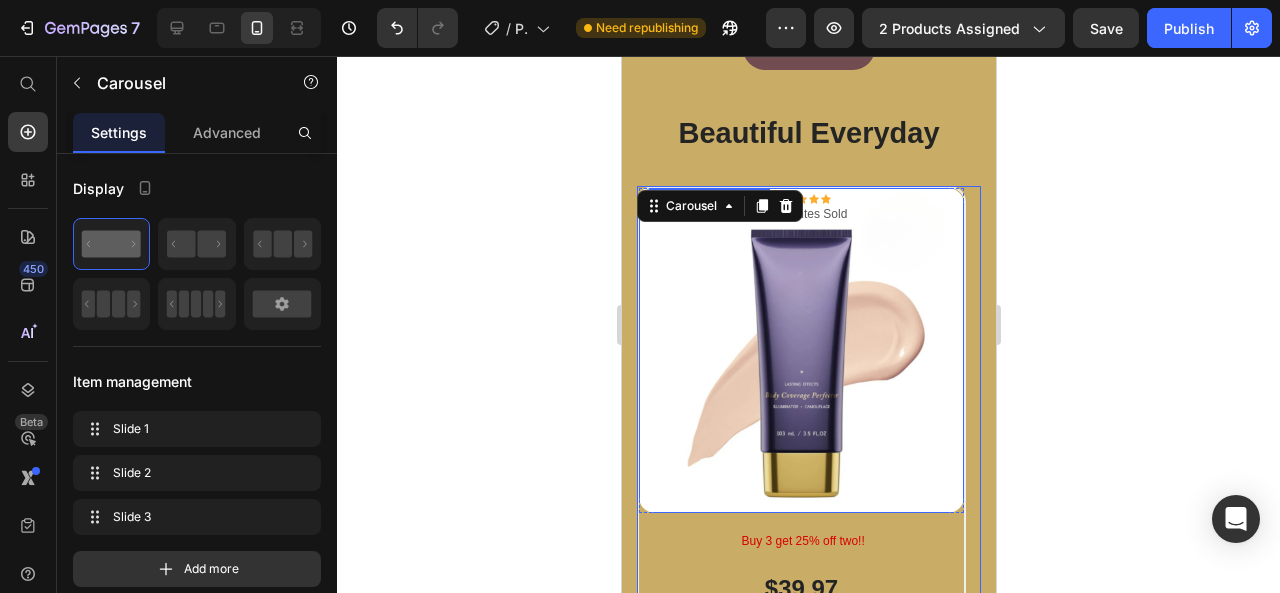 click at bounding box center (800, 350) 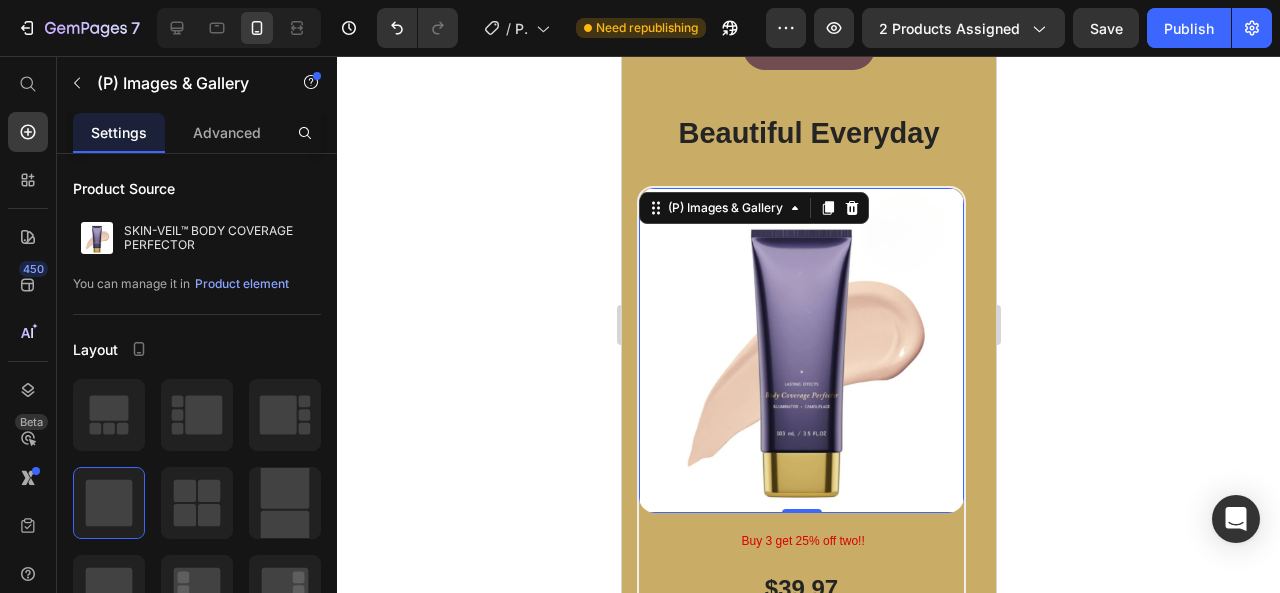 click at bounding box center (800, 350) 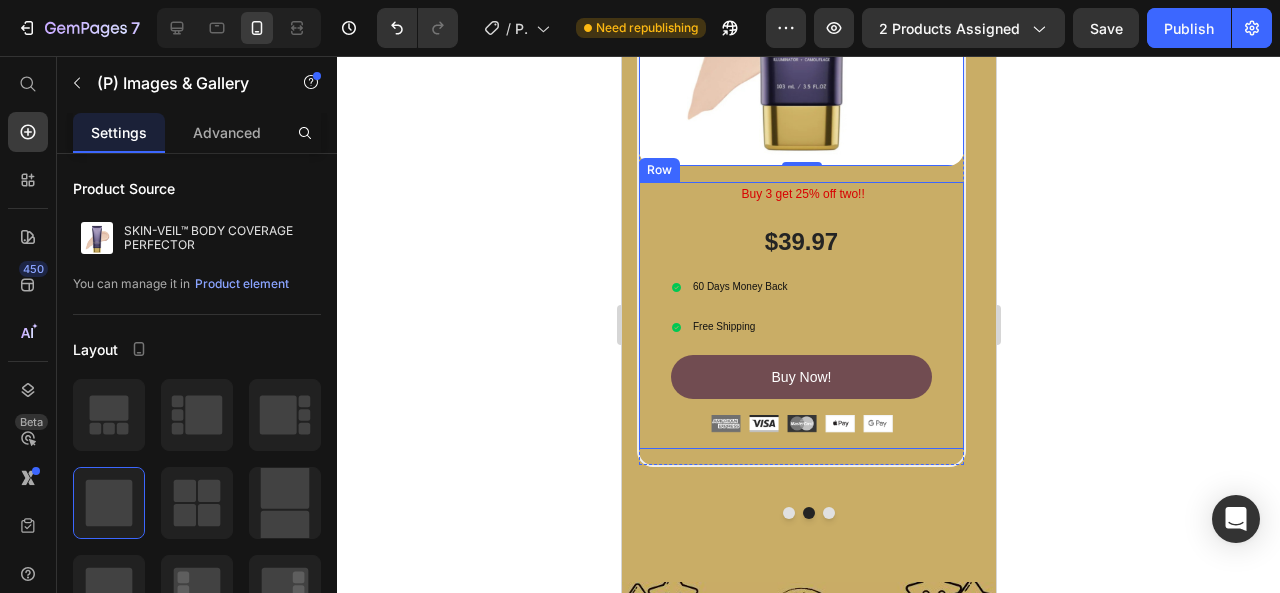 scroll, scrollTop: 3500, scrollLeft: 0, axis: vertical 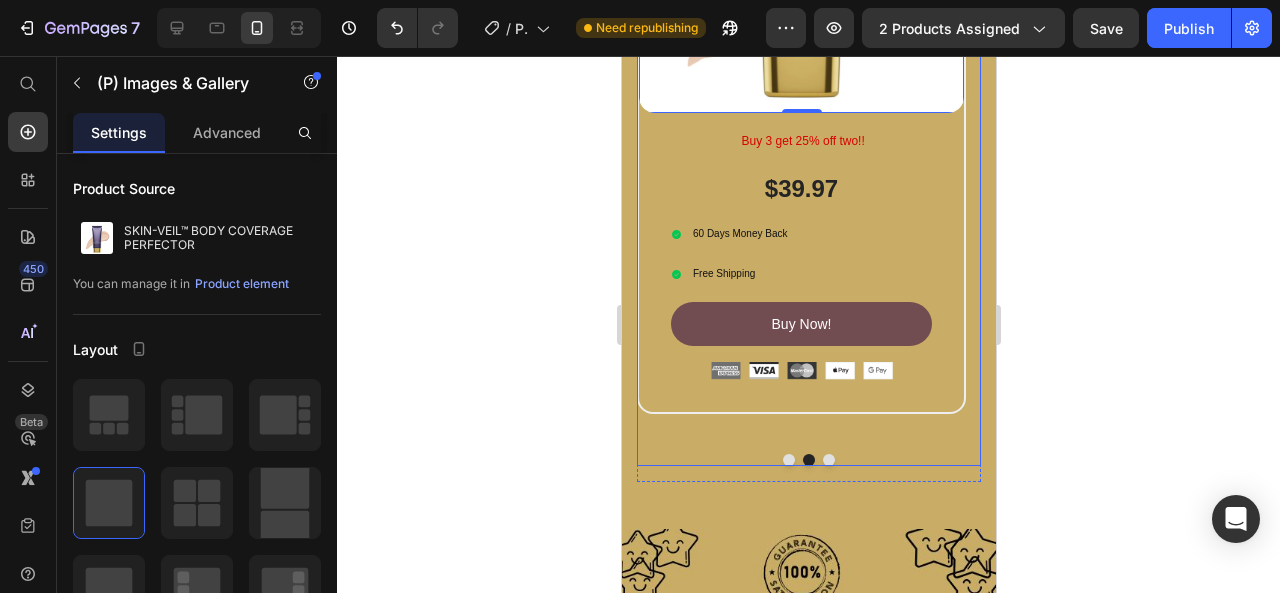 click at bounding box center (828, 460) 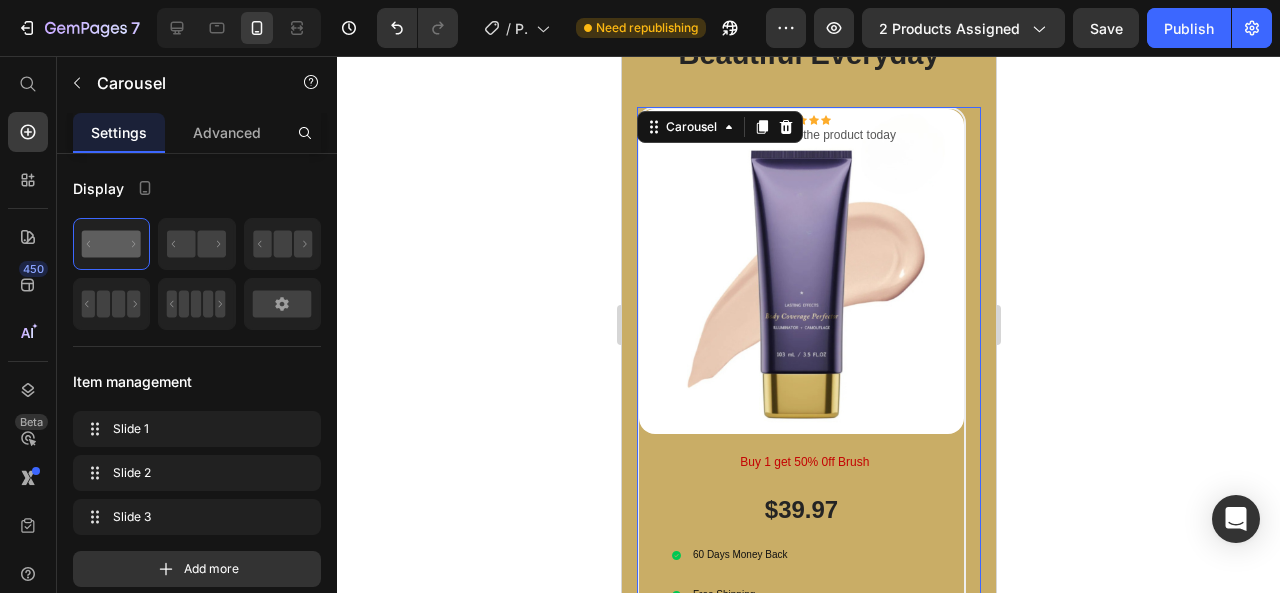 scroll, scrollTop: 3100, scrollLeft: 0, axis: vertical 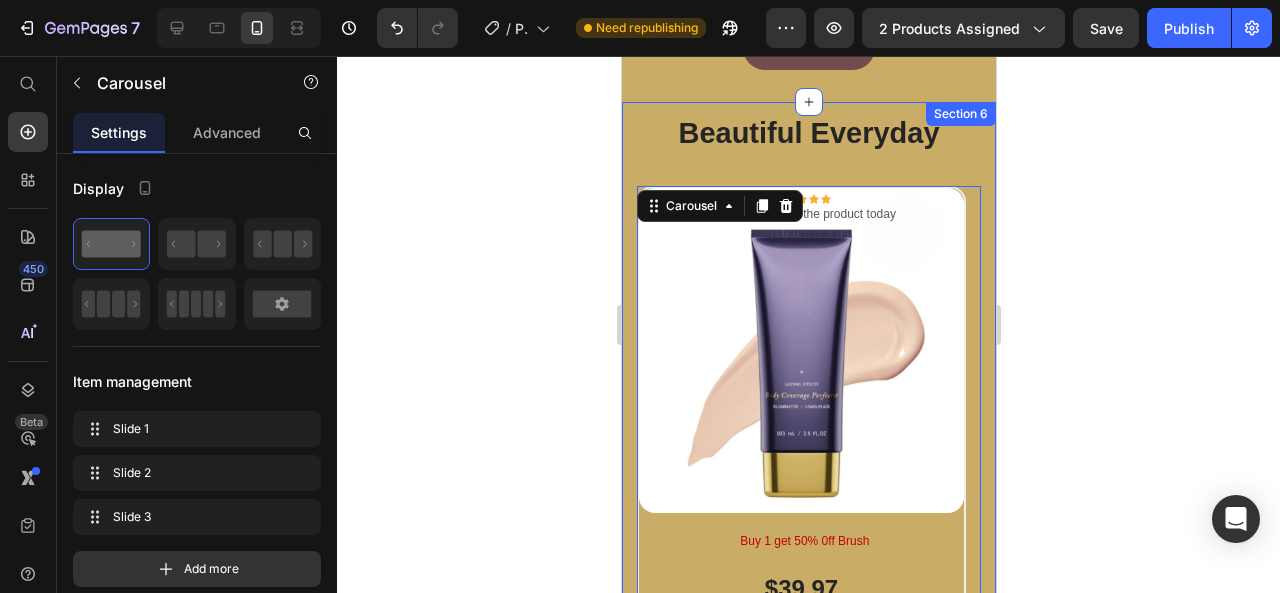 click on "Beautiful Everyday Heading                Icon                Icon                Icon                Icon                Icon Icon List Hoz 520+  Units Sold Text block Row (P) Images & Gallery 00 14 15 05 CountDown Timer Row Row Buy 2 get 20% off one! Text block $39.97 Product Price Row 60 Days Money Back Free Shipping  Item List Buy Now! Button Image Image Image Image Image Icon List Hoz Row Product                Icon                Icon                Icon                Icon                Icon Icon List Hoz 493+ Unites Sold Text block Row (P) Images & Gallery Row   Buy 3 get 25% off two!! Text Block $39.97 (P) Price 60 Days Money Back Free Shipping  Item List Buy Now! Button Image Image Image Image Image Icon List Hoz Row Product                Icon                Icon                Icon                Icon                Icon Icon List Hoz 43 people bought the product today Text block Row (P) Images & Gallery Row    Buy 1 get 50% 0ff Brush Text Block $39.97 (P) Price 60 Days Money Back Item List" at bounding box center (808, 516) 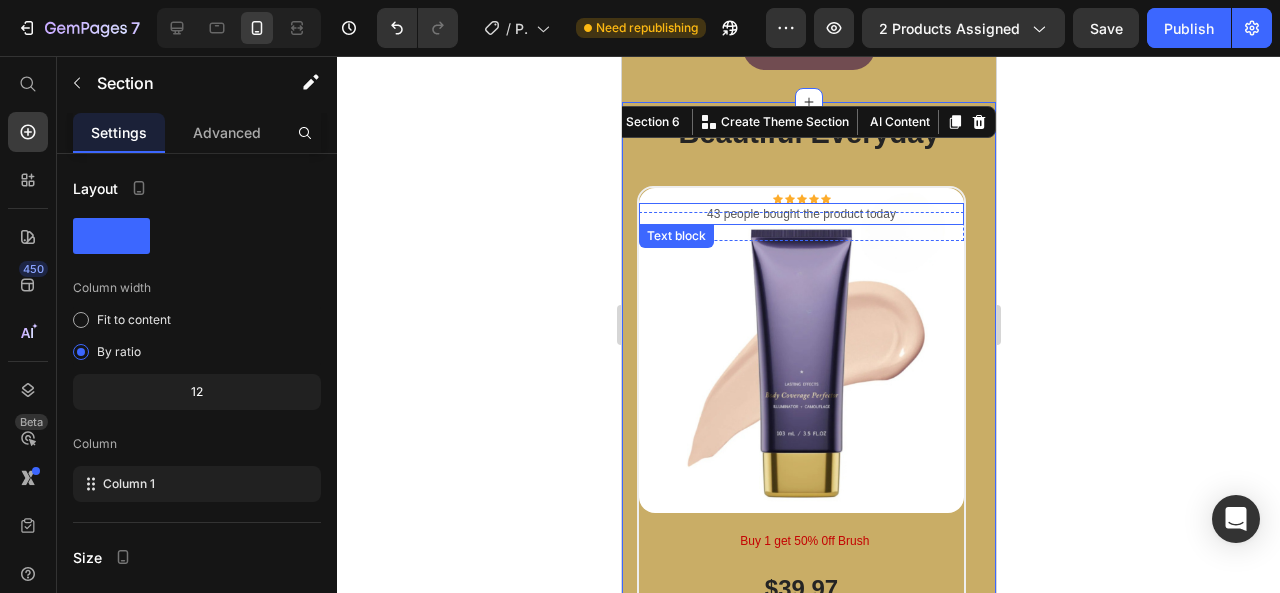 click on "43 people bought the product today" at bounding box center (800, 214) 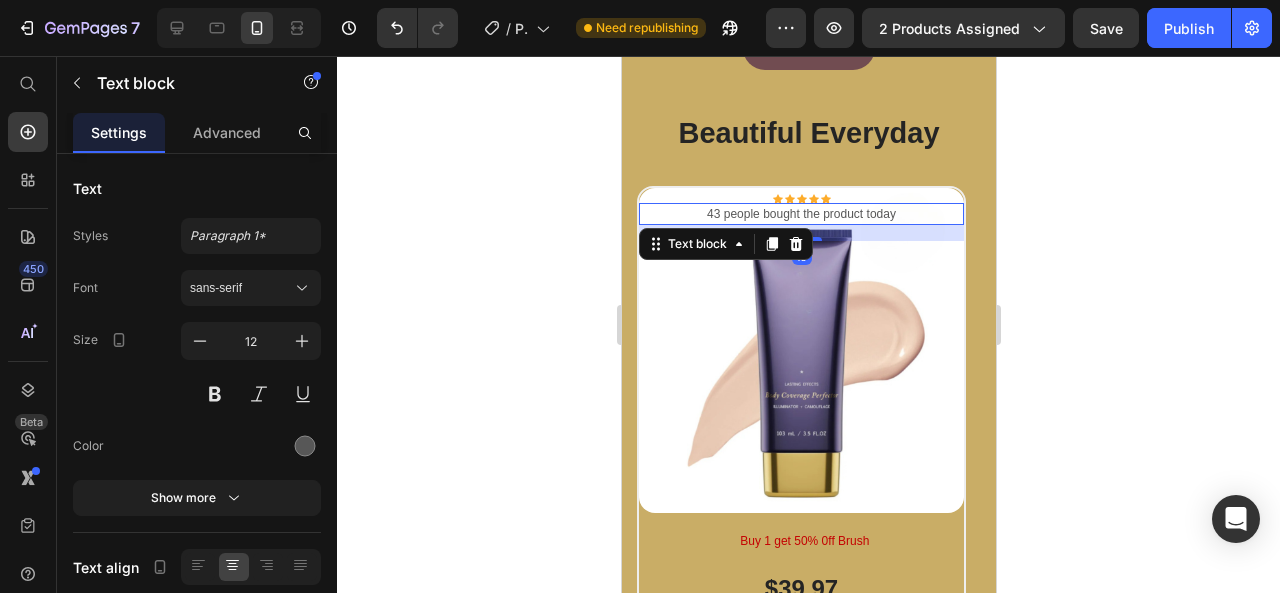 click on "43 people bought the product today" at bounding box center (800, 214) 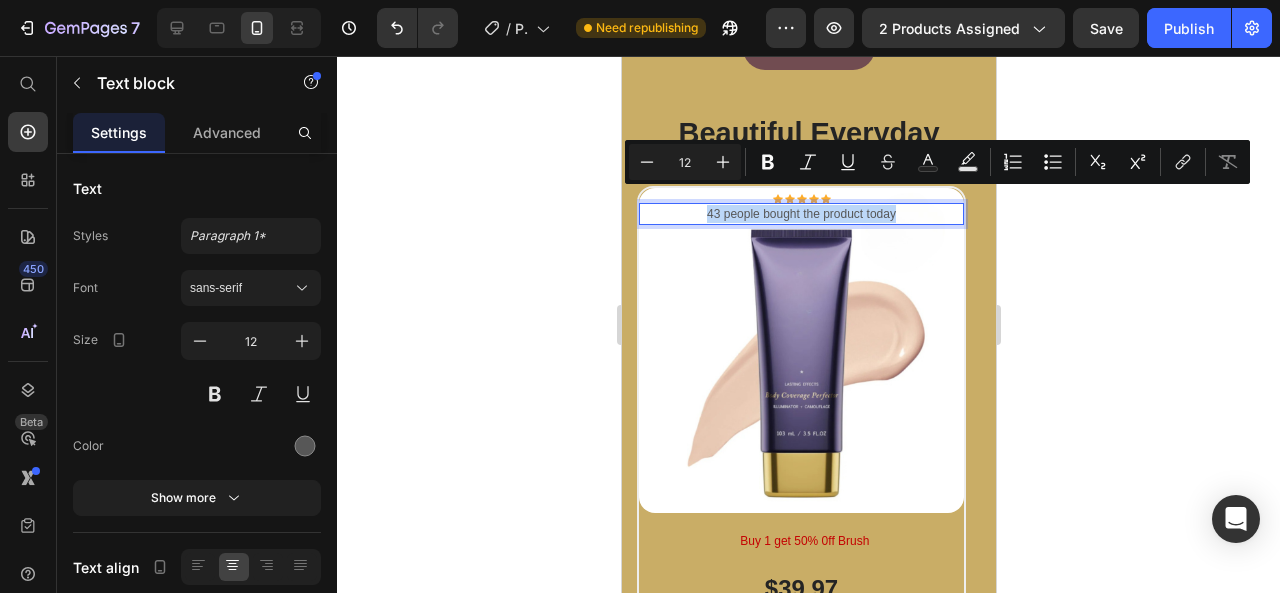 drag, startPoint x: 903, startPoint y: 198, endPoint x: 706, endPoint y: 200, distance: 197.01015 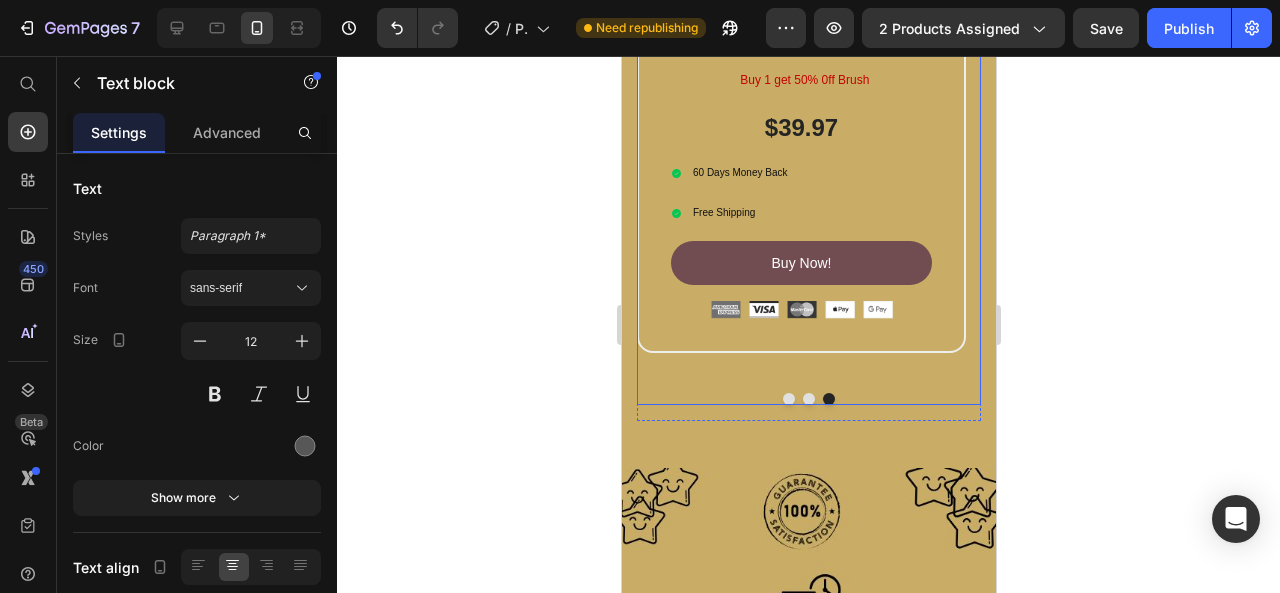 scroll, scrollTop: 3600, scrollLeft: 0, axis: vertical 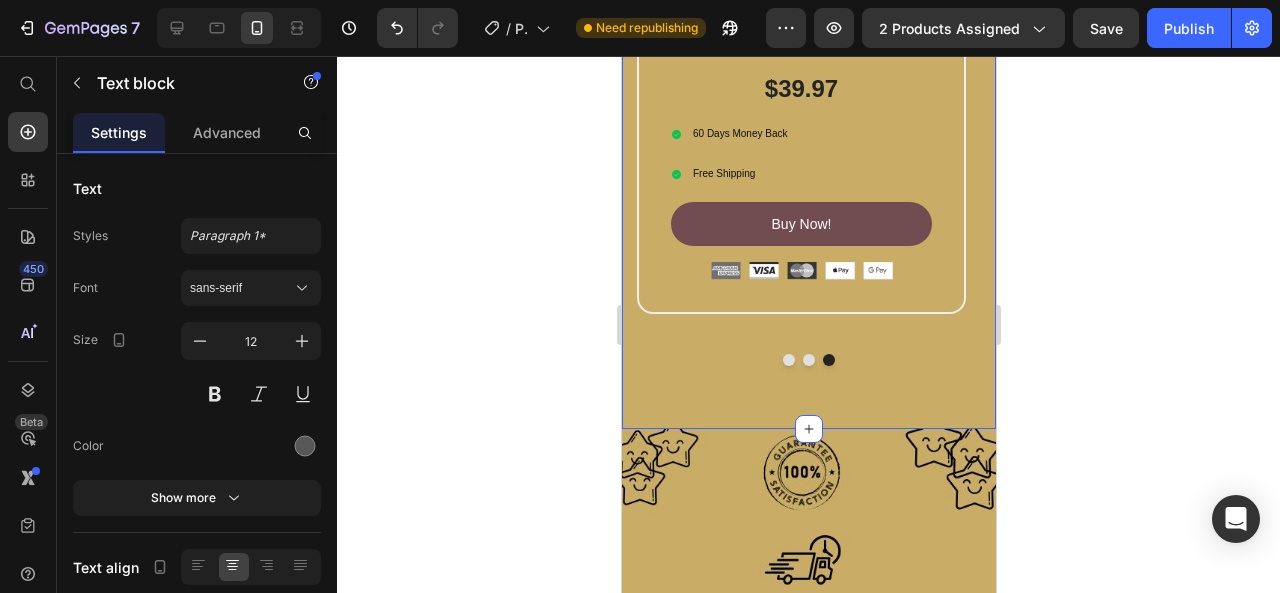 click on "Beautiful Everyday Heading                Icon                Icon                Icon                Icon                Icon Icon List Hoz 520+  Units Sold Text block Row (P) Images & Gallery 00 14 14 12 CountDown Timer Row Row Buy 2 get 20% off one! Text block $39.97 Product Price Row 60 Days Money Back Free Shipping  Item List Buy Now! Button Image Image Image Image Image Icon List Hoz Row Product                Icon                Icon                Icon                Icon                Icon Icon List Hoz 493+ Unites Sold Text block Row (P) Images & Gallery Row   Buy 3 get 25% off two!! Text Block $39.97 (P) Price 60 Days Money Back Free Shipping  Item List Buy Now! Button Image Image Image Image Image Icon List Hoz Row Product                Icon                Icon                Icon                Icon                Icon Icon List Hoz 875+ Unites Sold Text block   16 Row (P) Images & Gallery Row    Buy 1 get 50% 0ff Brush Text Block $39.97 (P) Price 60 Days Money Back Free Shipping  Button" at bounding box center (808, 6) 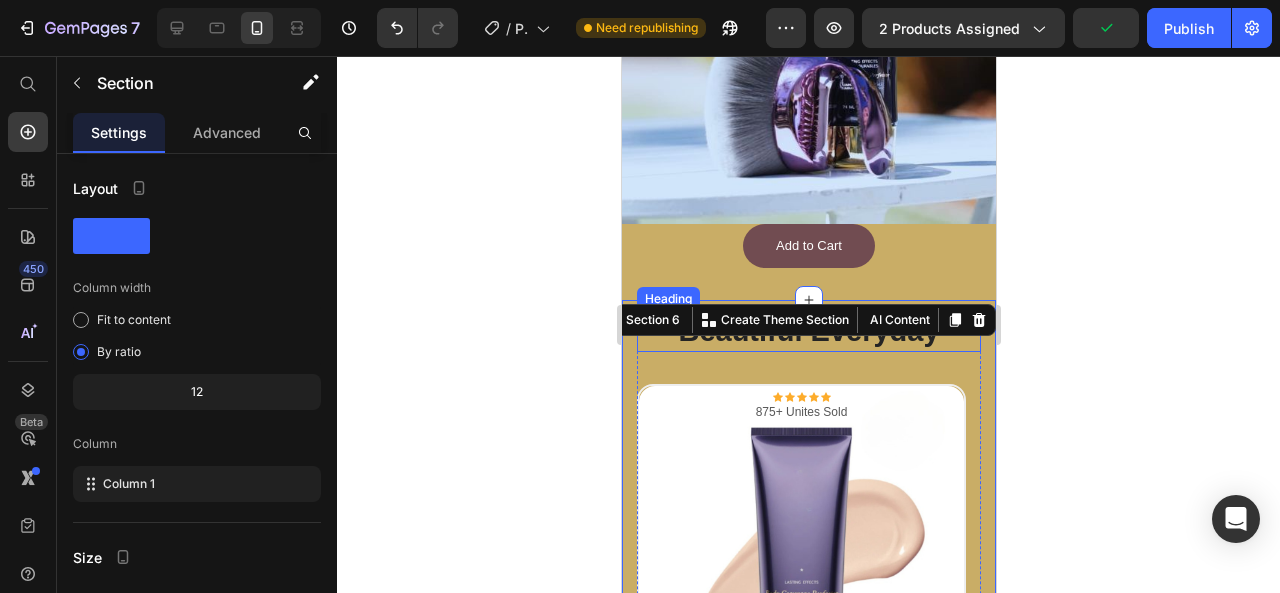 scroll, scrollTop: 2900, scrollLeft: 0, axis: vertical 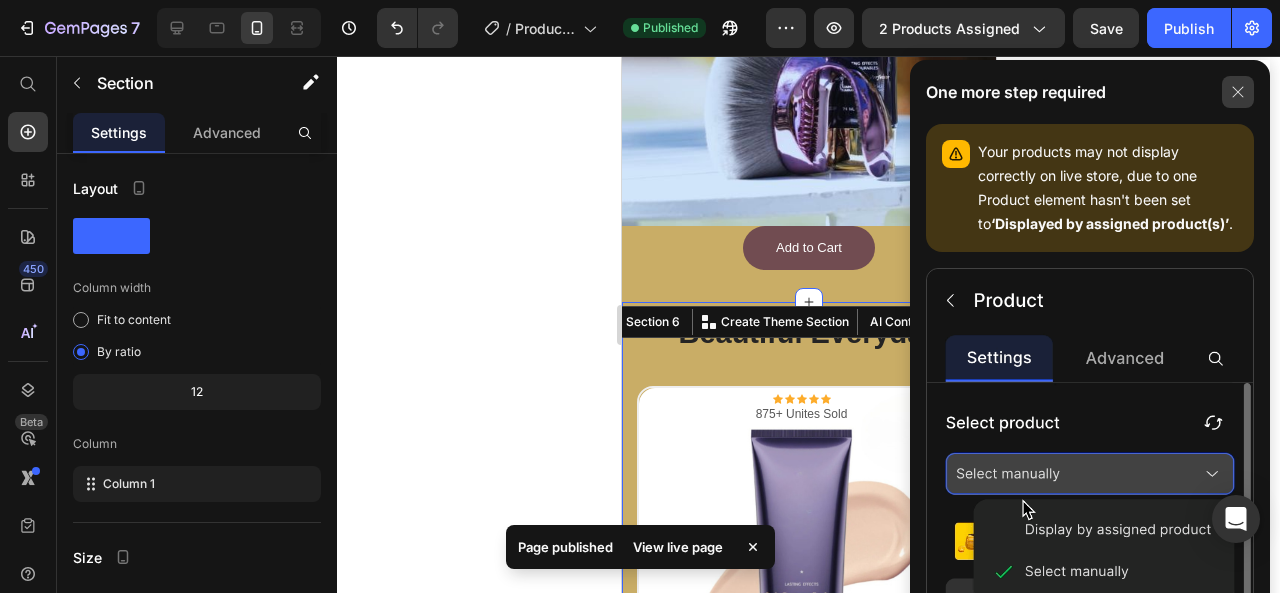 click 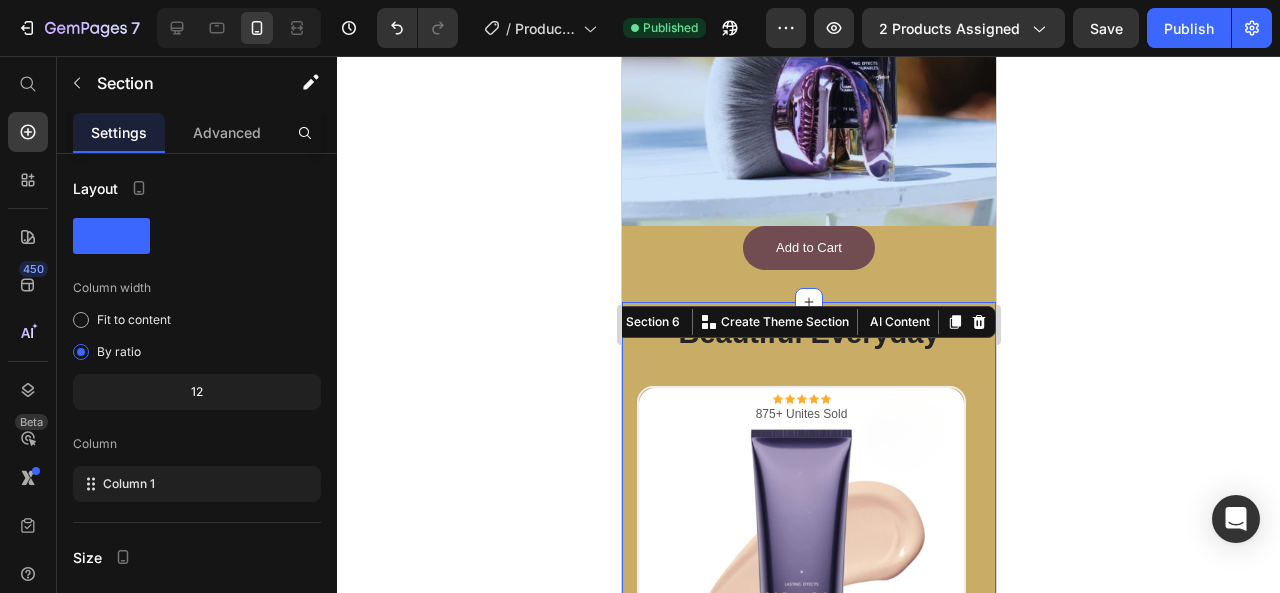 click 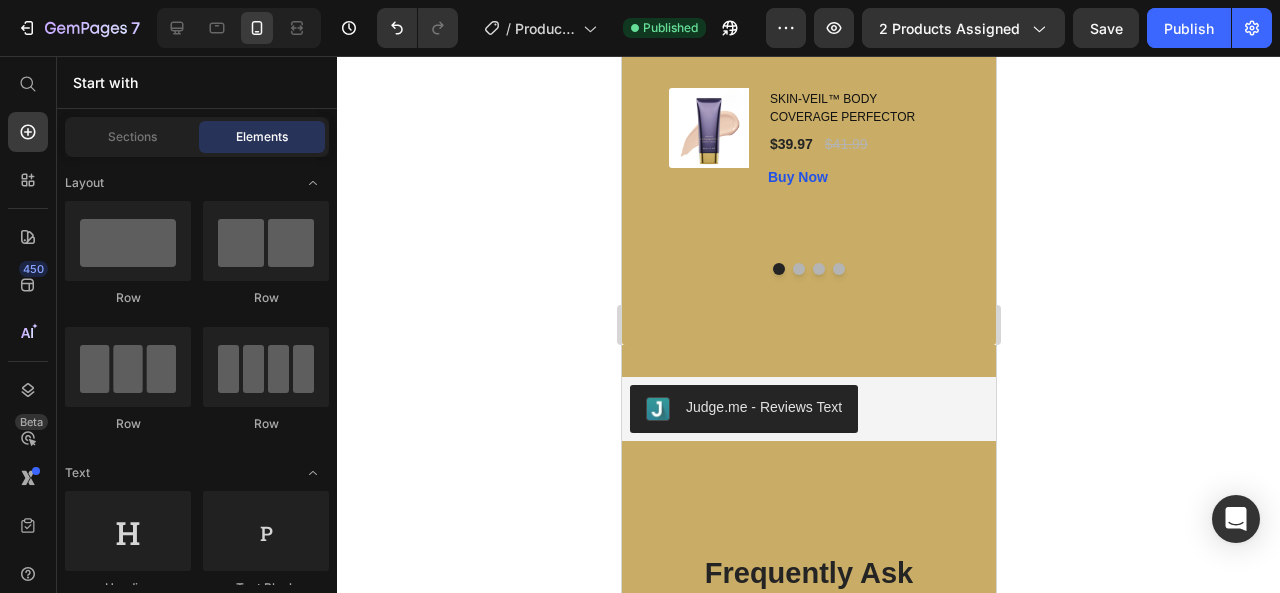scroll, scrollTop: 5193, scrollLeft: 0, axis: vertical 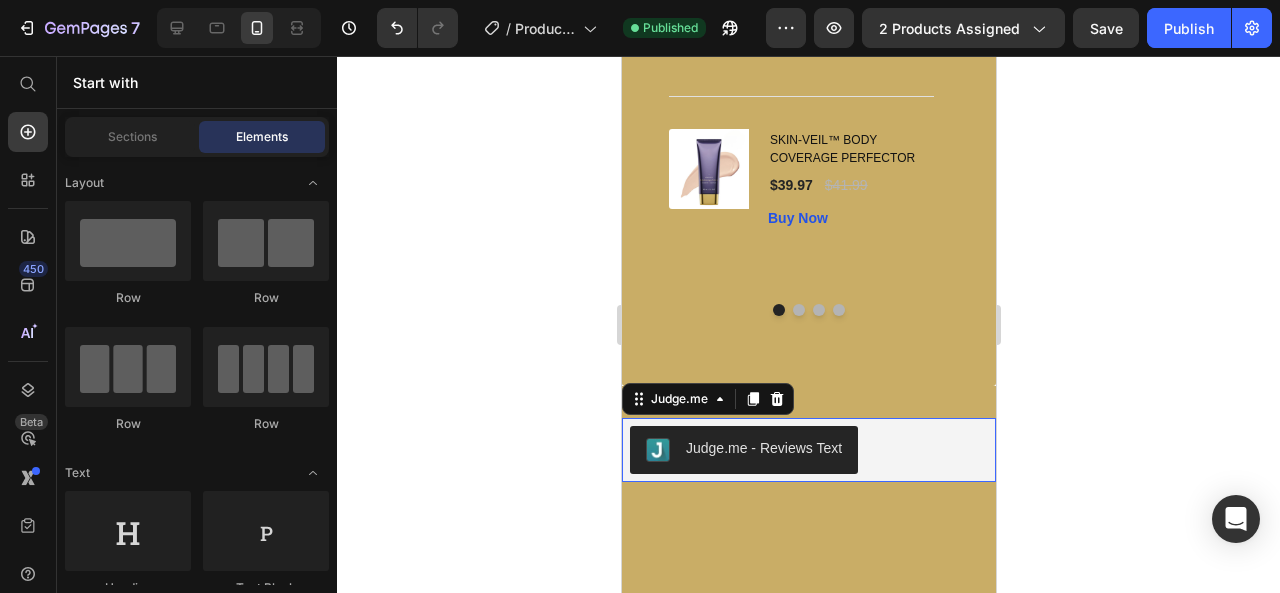 click on "Judge.me - Reviews Text" at bounding box center [763, 448] 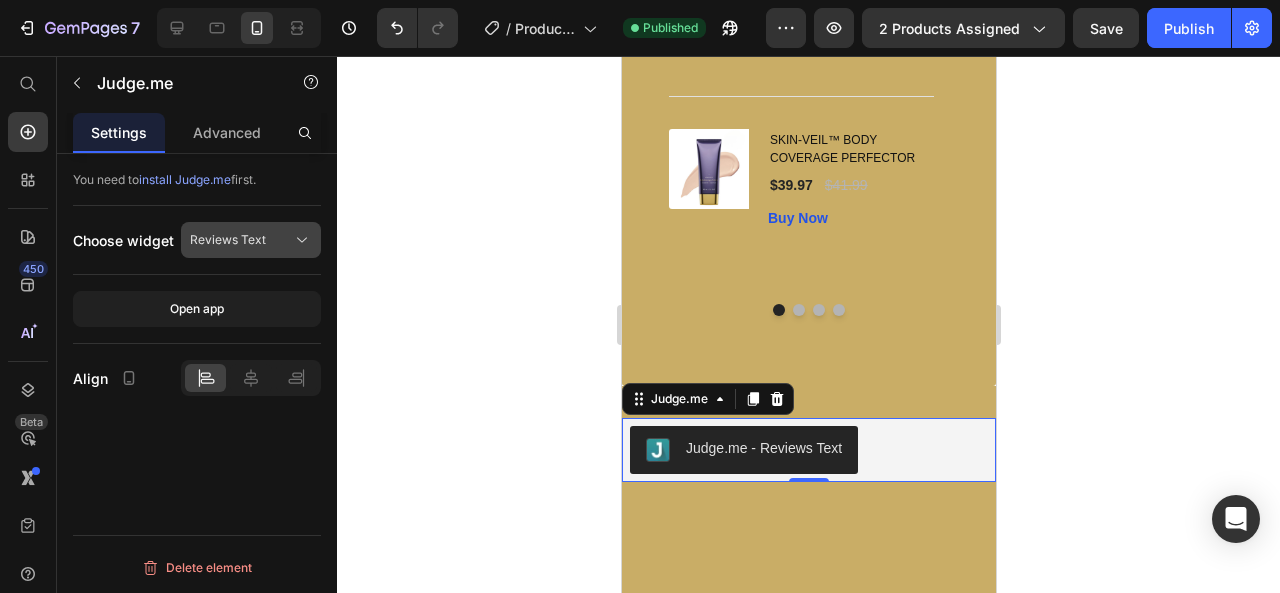 click on "Reviews Text" at bounding box center (251, 240) 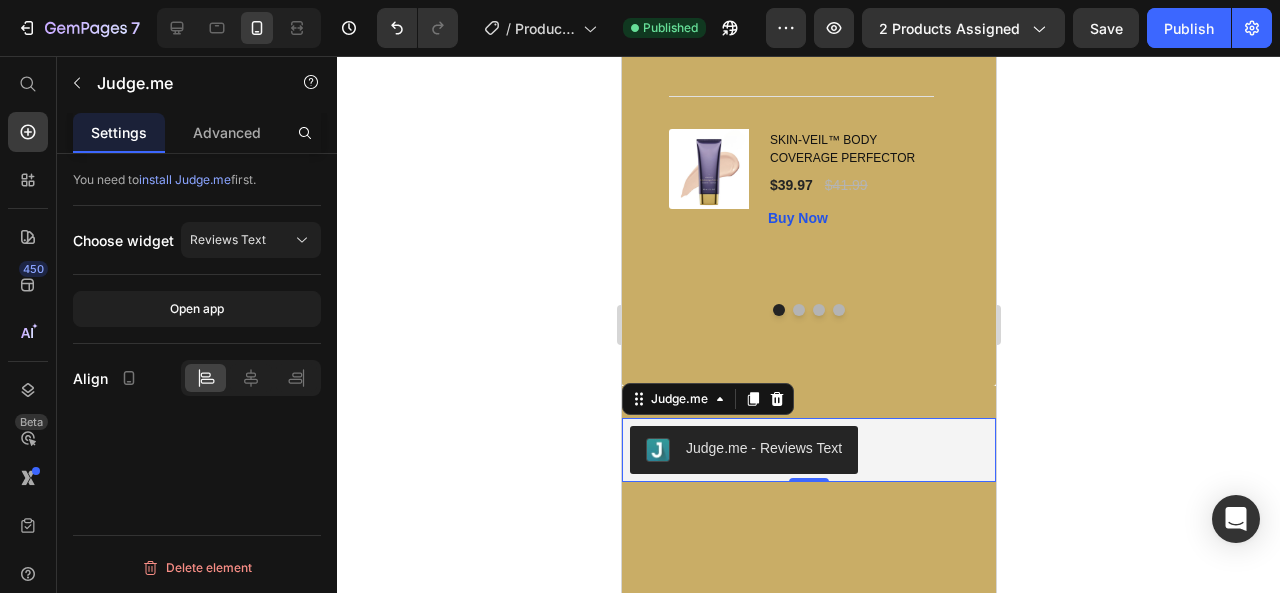 click 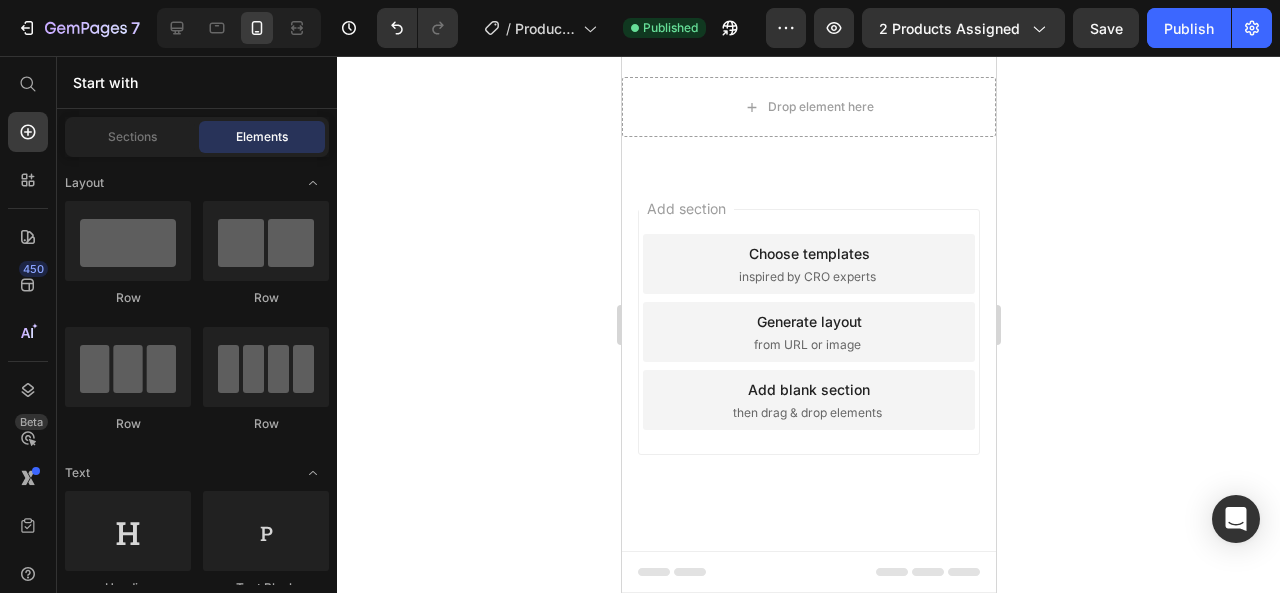 scroll, scrollTop: 5635, scrollLeft: 0, axis: vertical 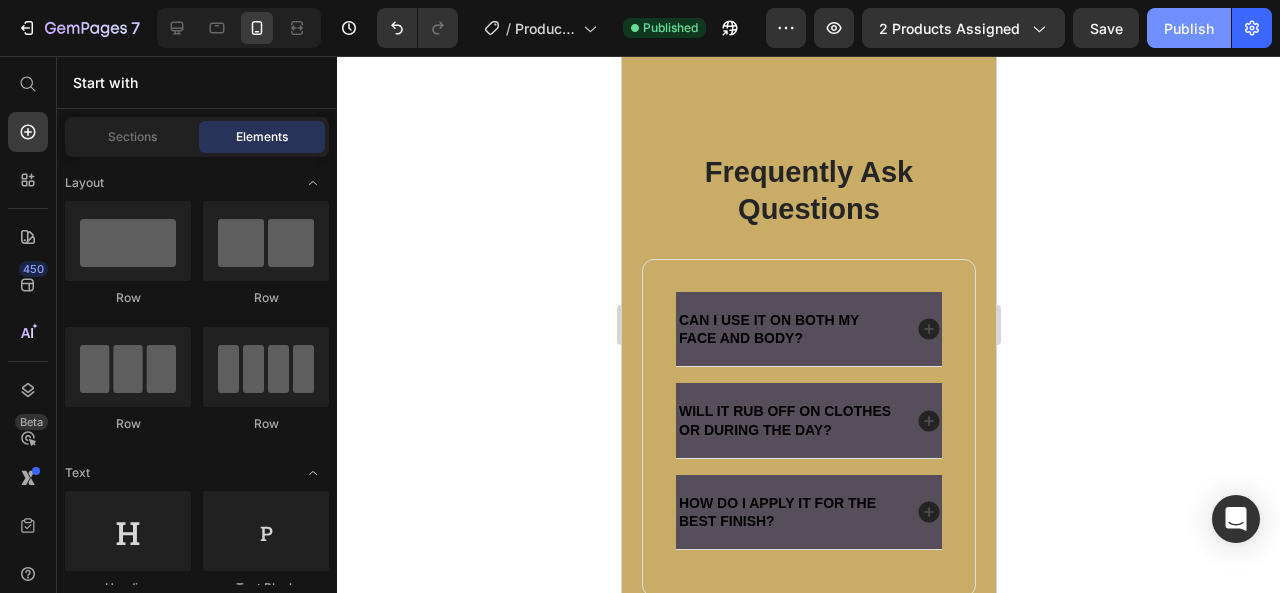 click on "Publish" 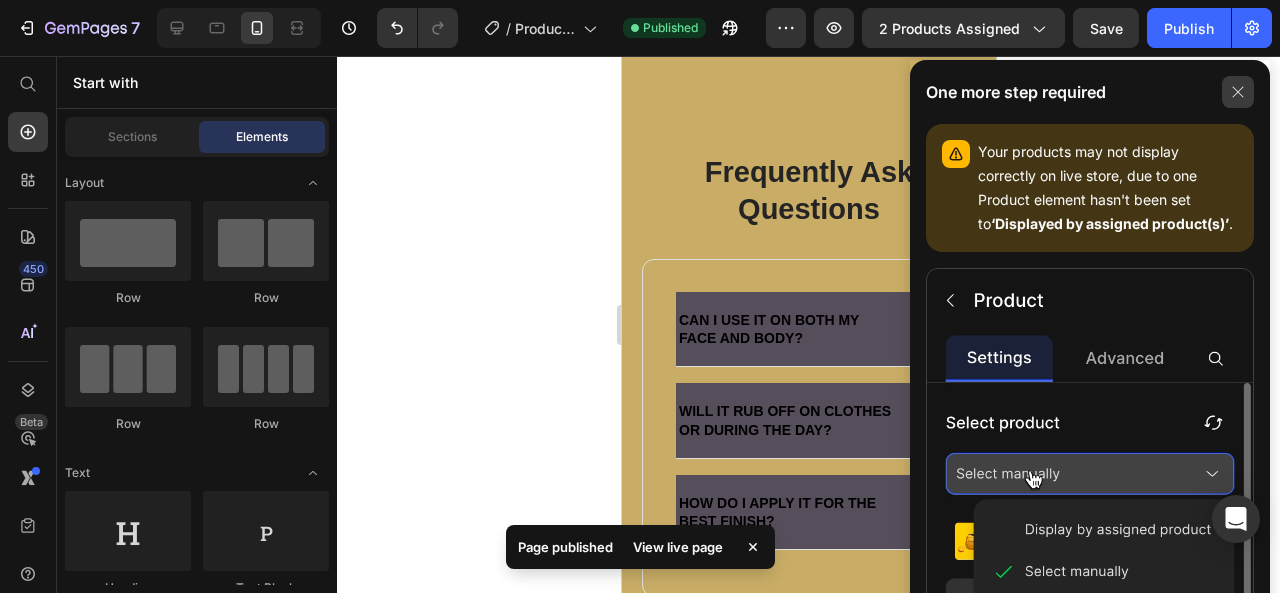 click 